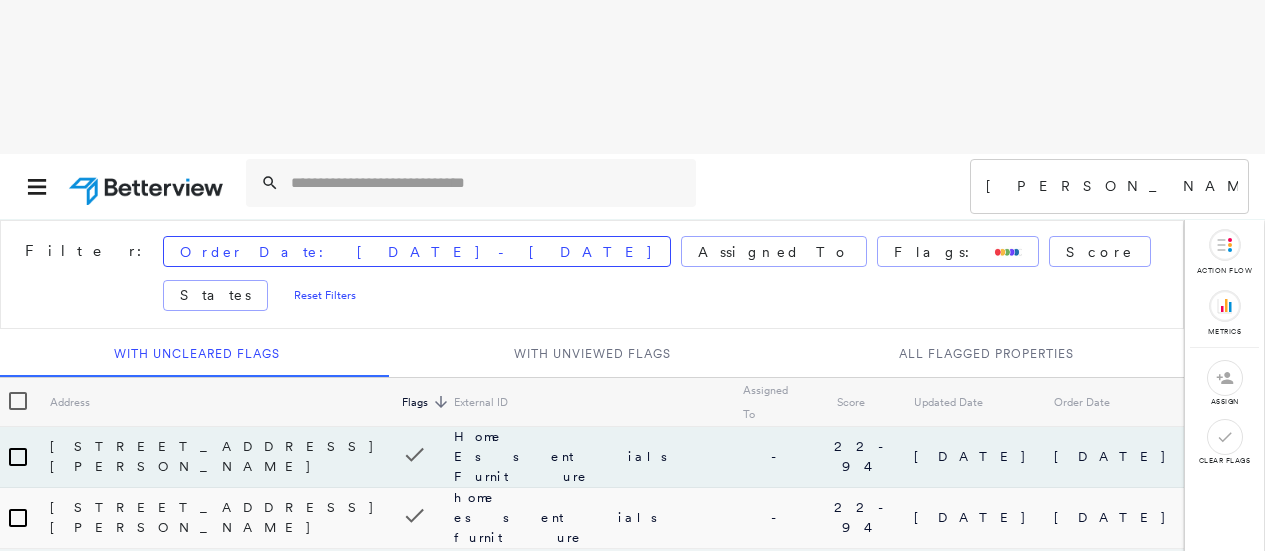 scroll, scrollTop: 0, scrollLeft: 0, axis: both 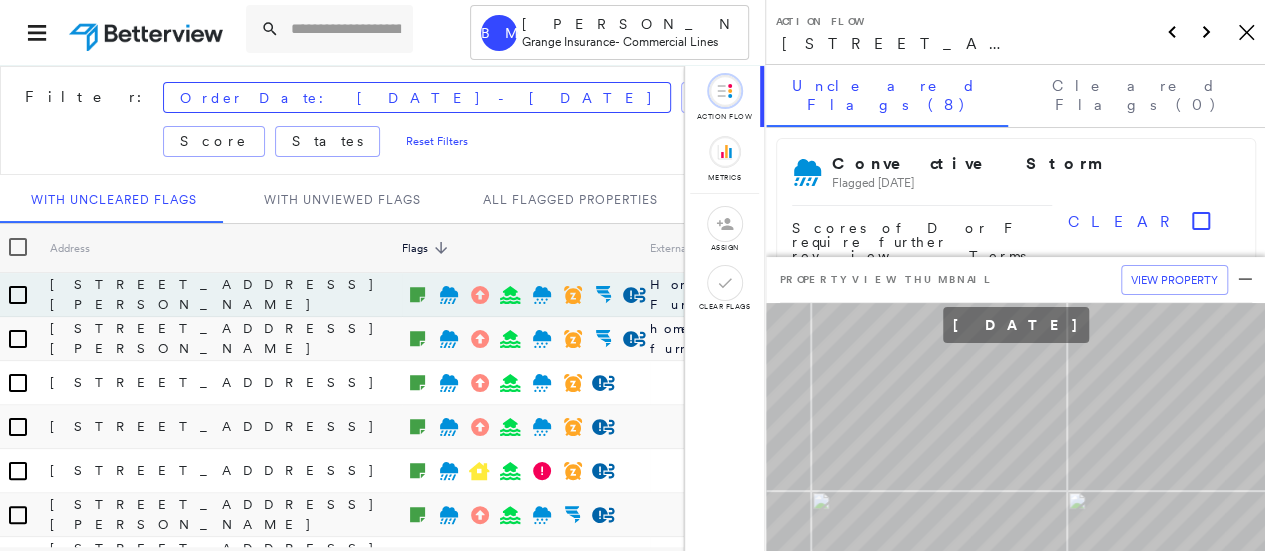 click on "Icon_Closemodal" 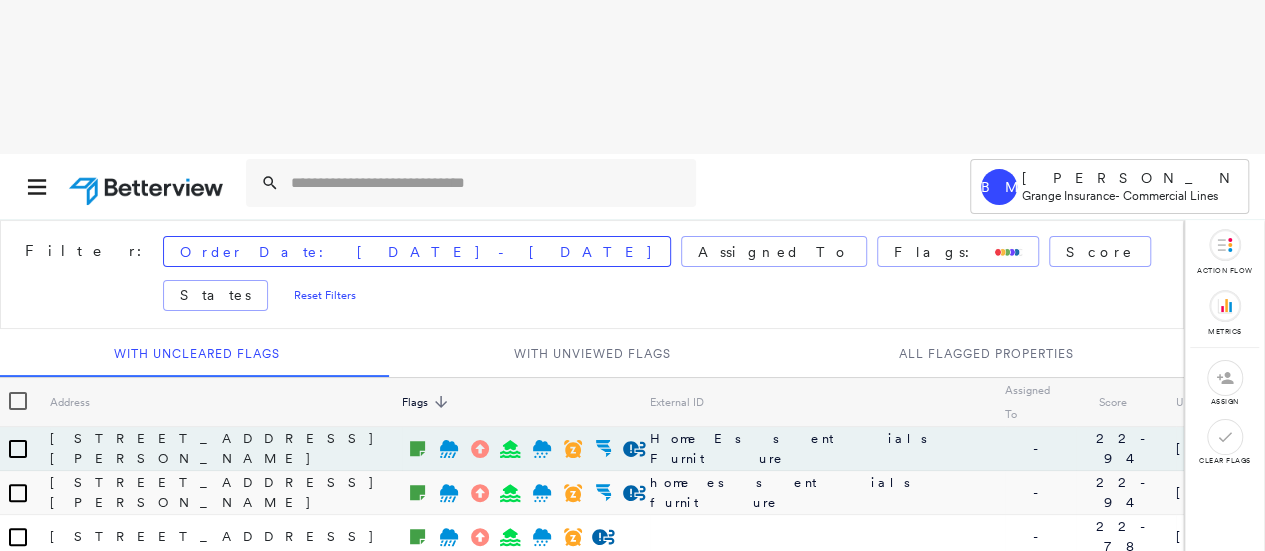 drag, startPoint x: 89, startPoint y: 1, endPoint x: 307, endPoint y: 101, distance: 239.84161 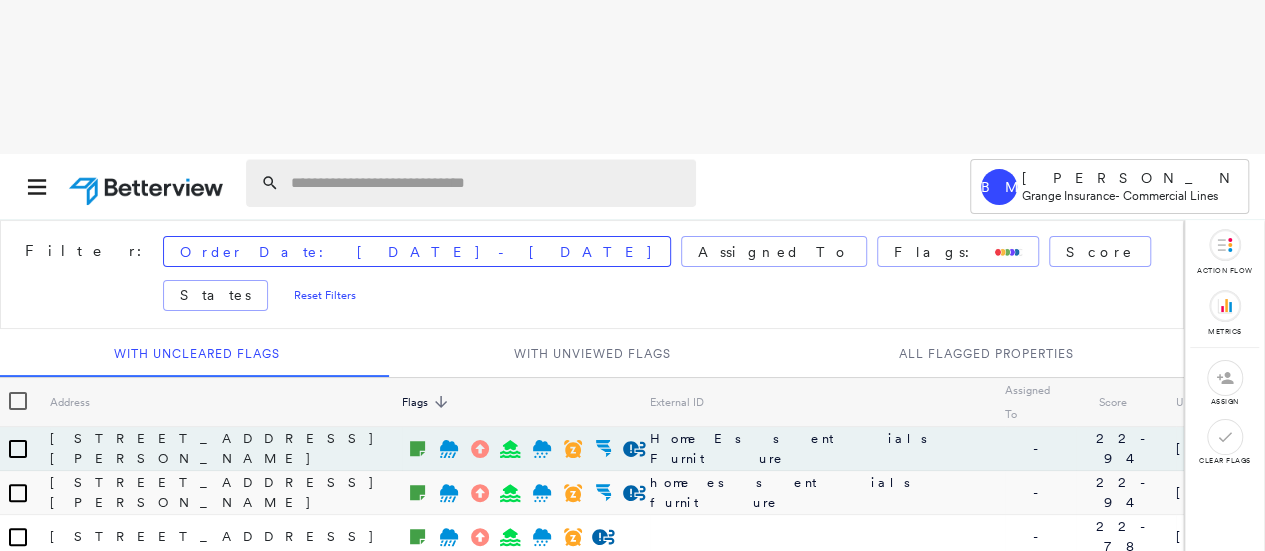 click at bounding box center (487, 183) 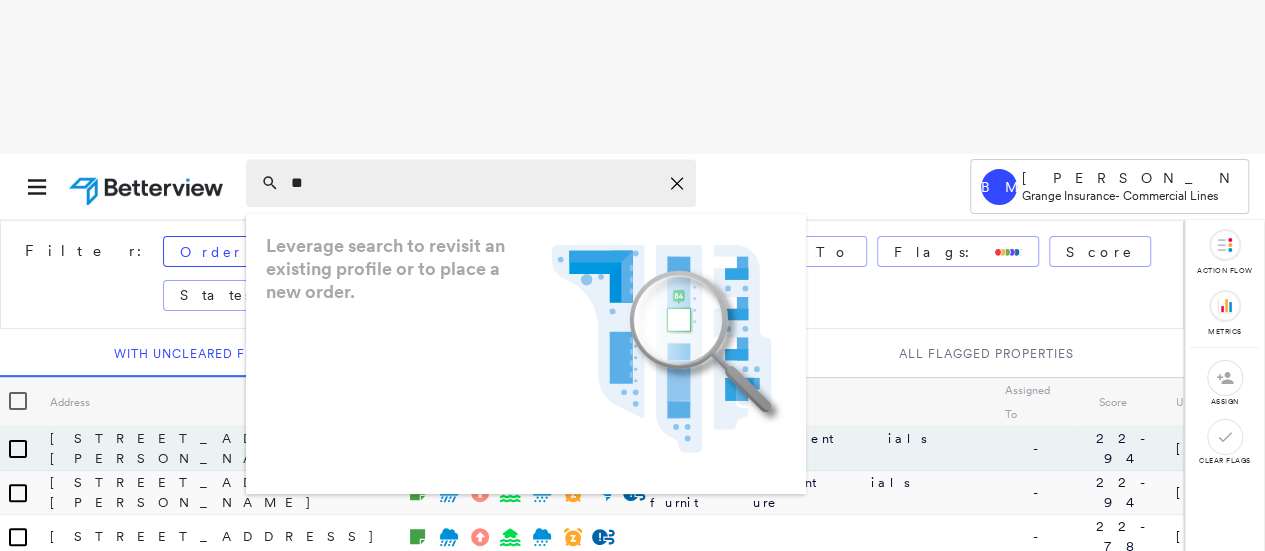 type on "*" 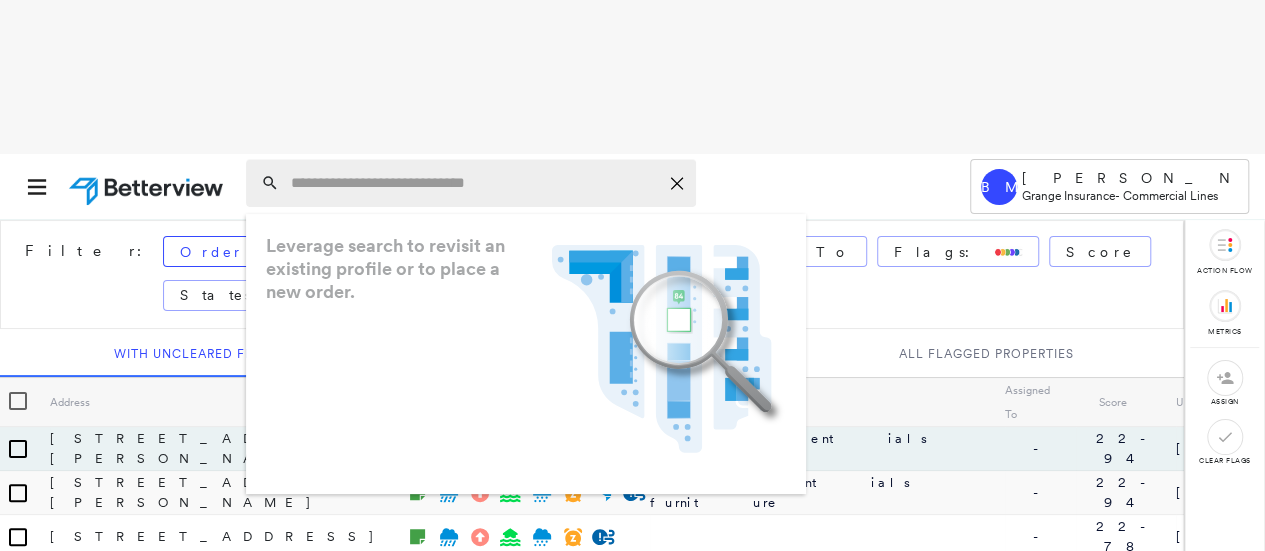 click at bounding box center (474, 183) 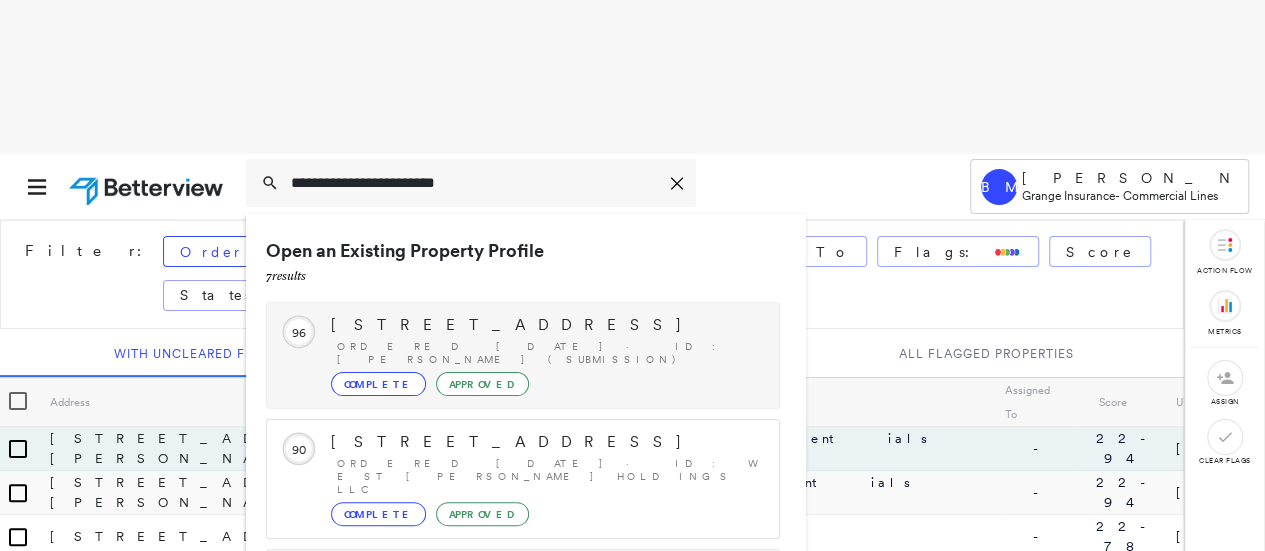 scroll, scrollTop: 206, scrollLeft: 0, axis: vertical 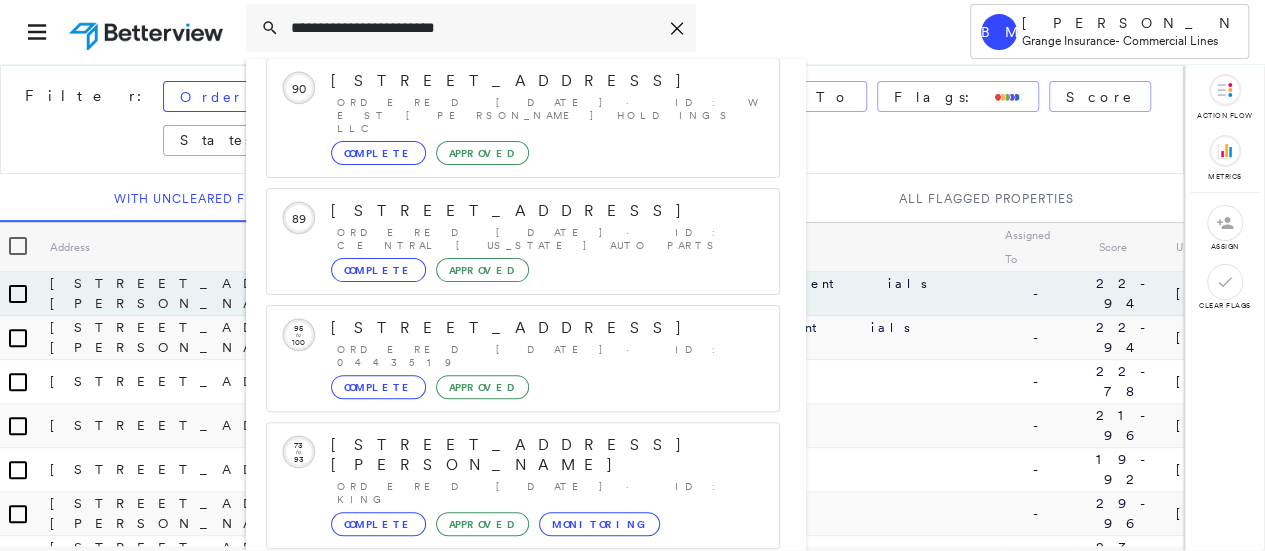 type on "**********" 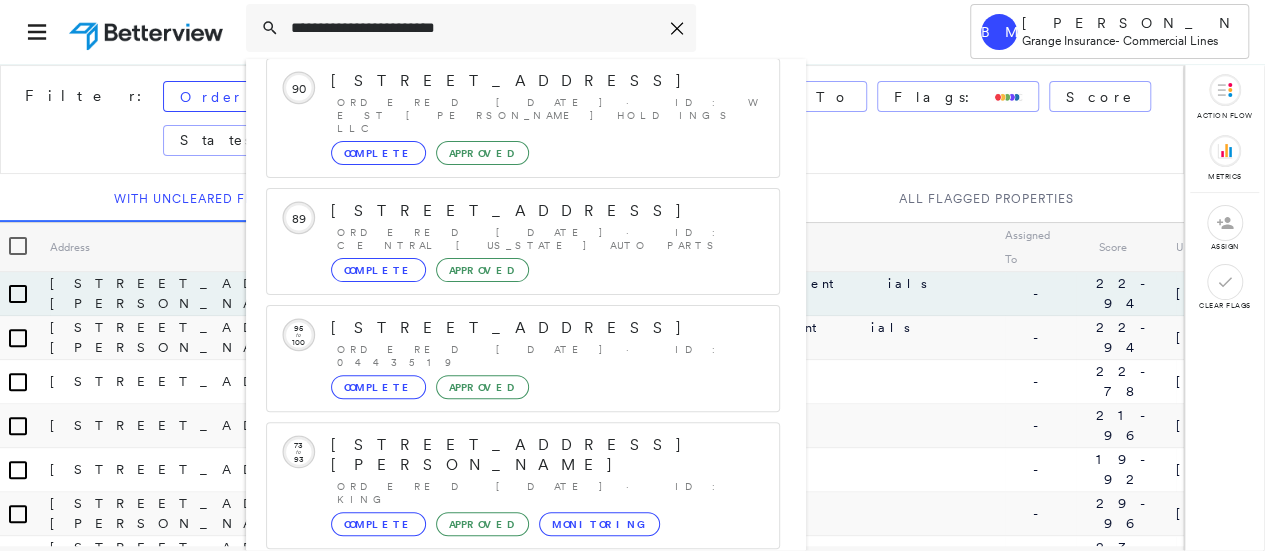 click on "Show  2  more existing properties" at bounding box center [524, 592] 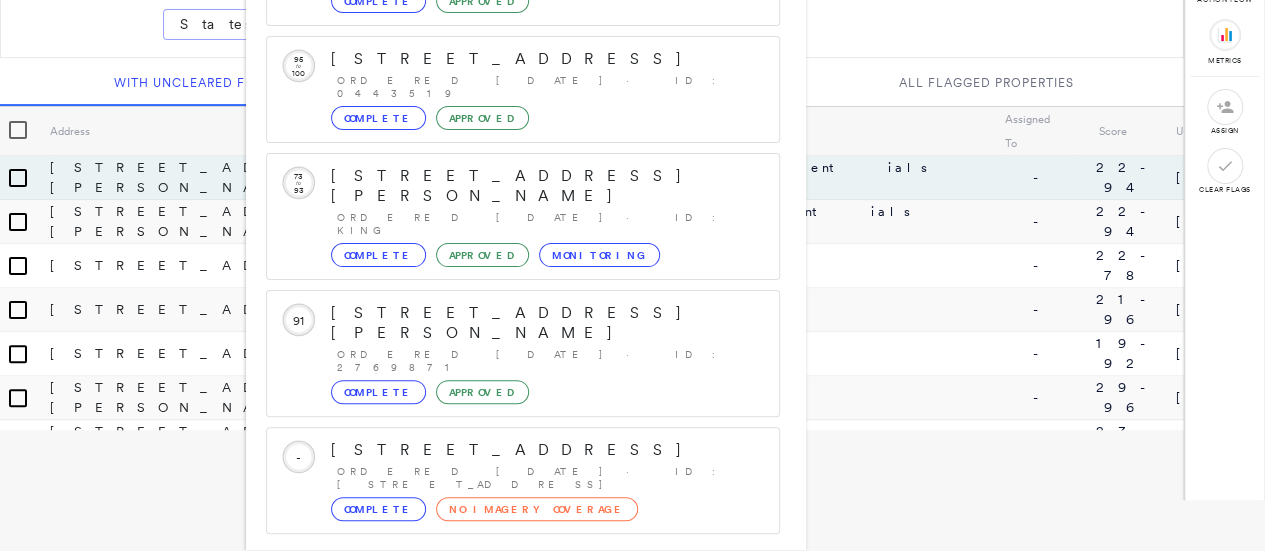 scroll, scrollTop: 360, scrollLeft: 0, axis: vertical 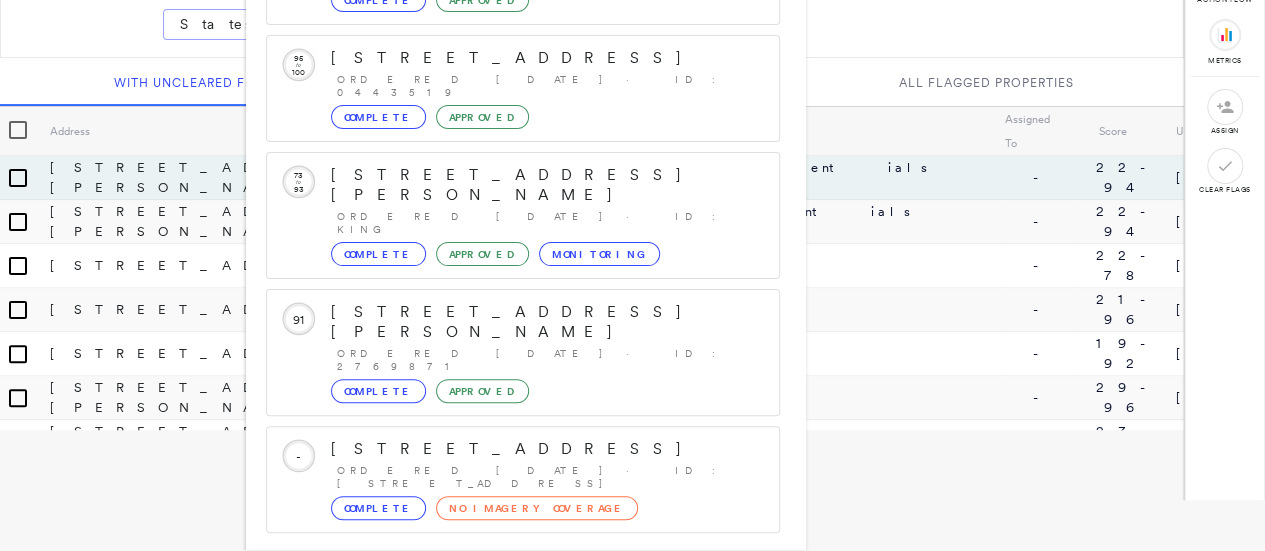 click on "[STREET_ADDRESS][PERSON_NAME] Group Created with Sketch." at bounding box center (523, 661) 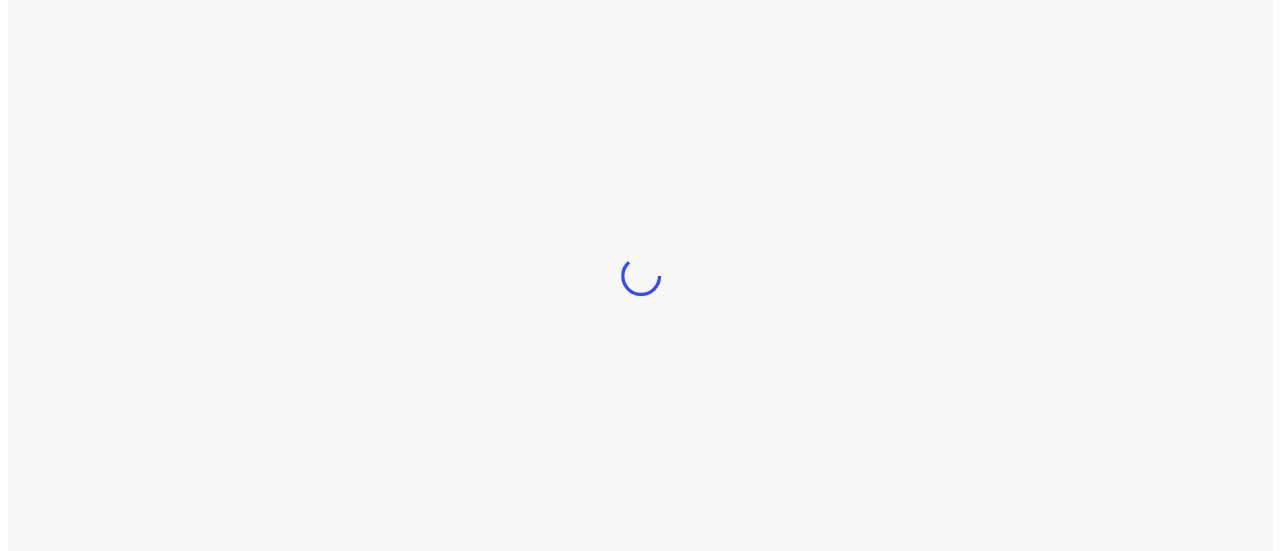 scroll, scrollTop: 0, scrollLeft: 0, axis: both 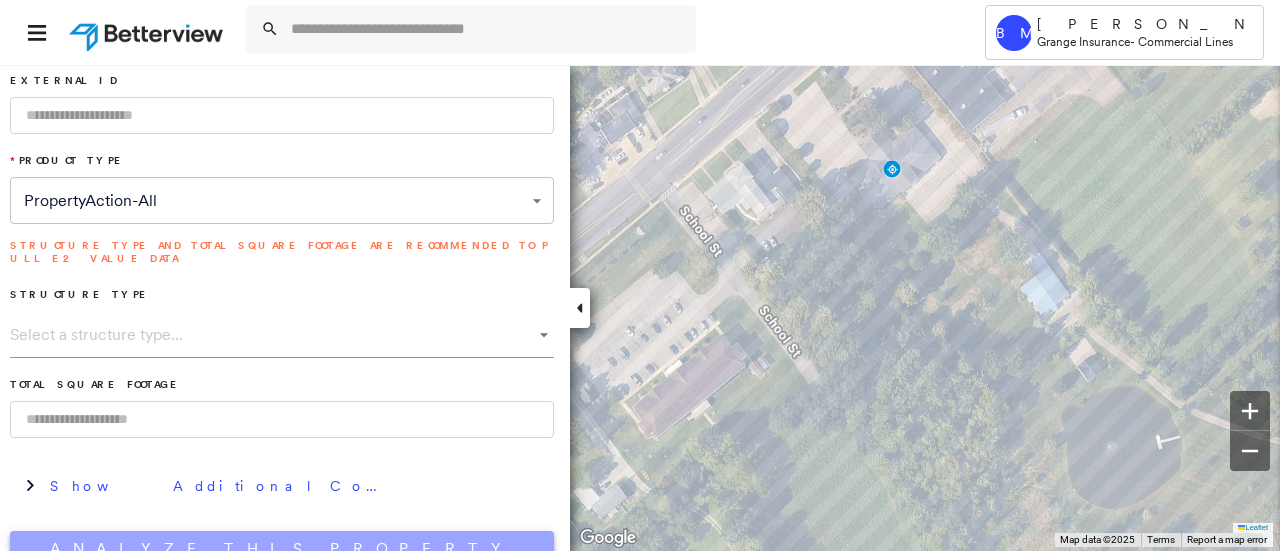 click on "Analyze This Property" at bounding box center (282, 549) 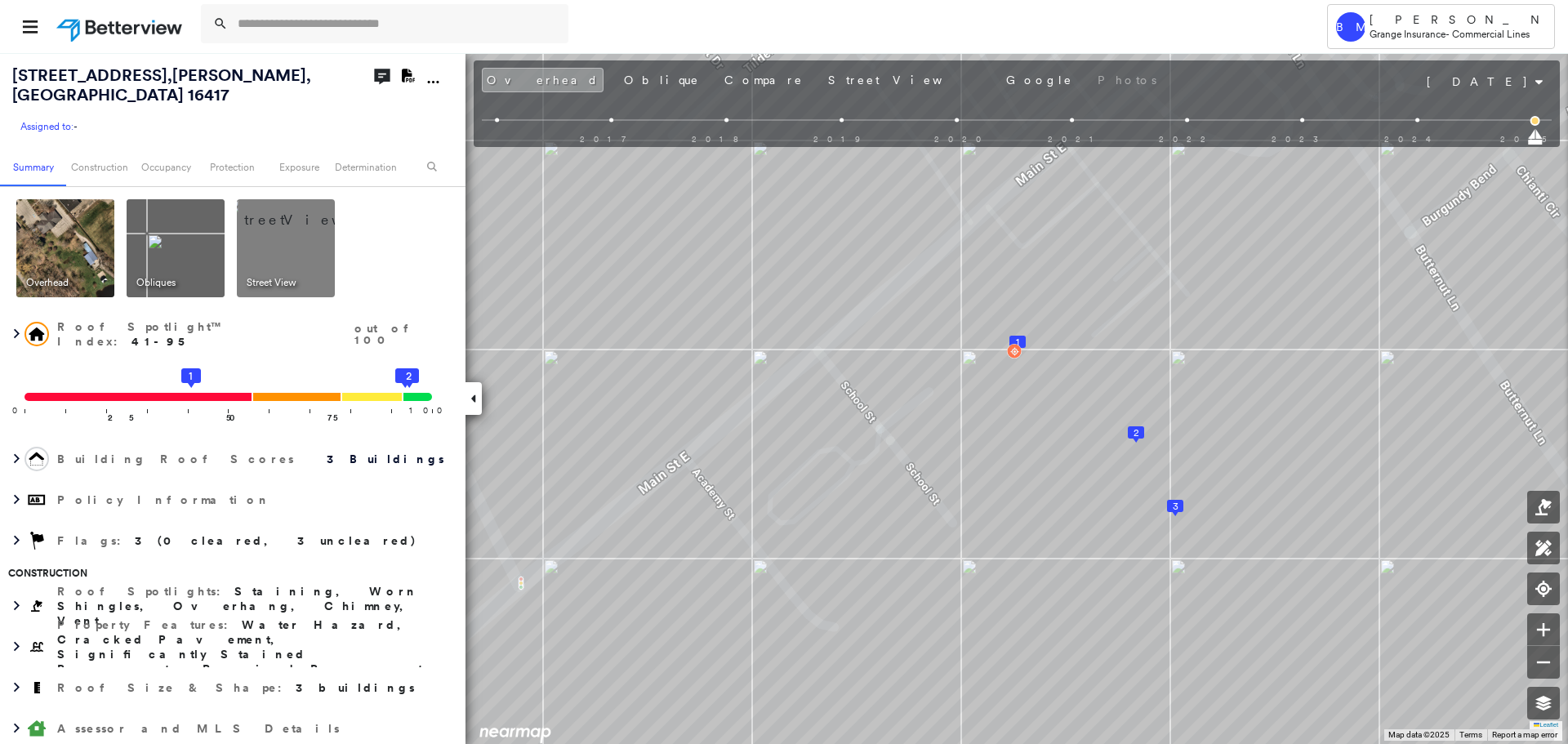 click on "Download PDF Report" 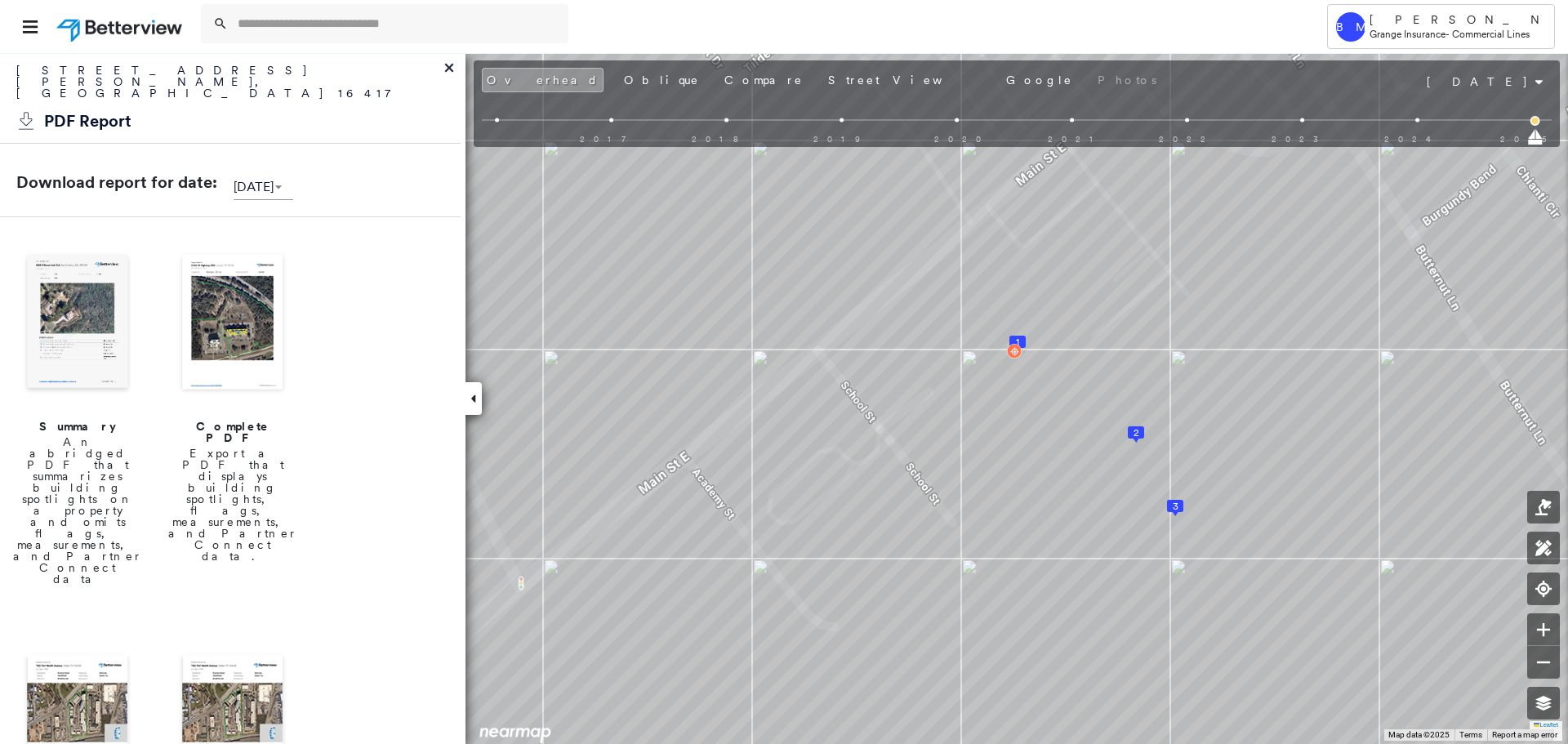 click at bounding box center [78, 323] 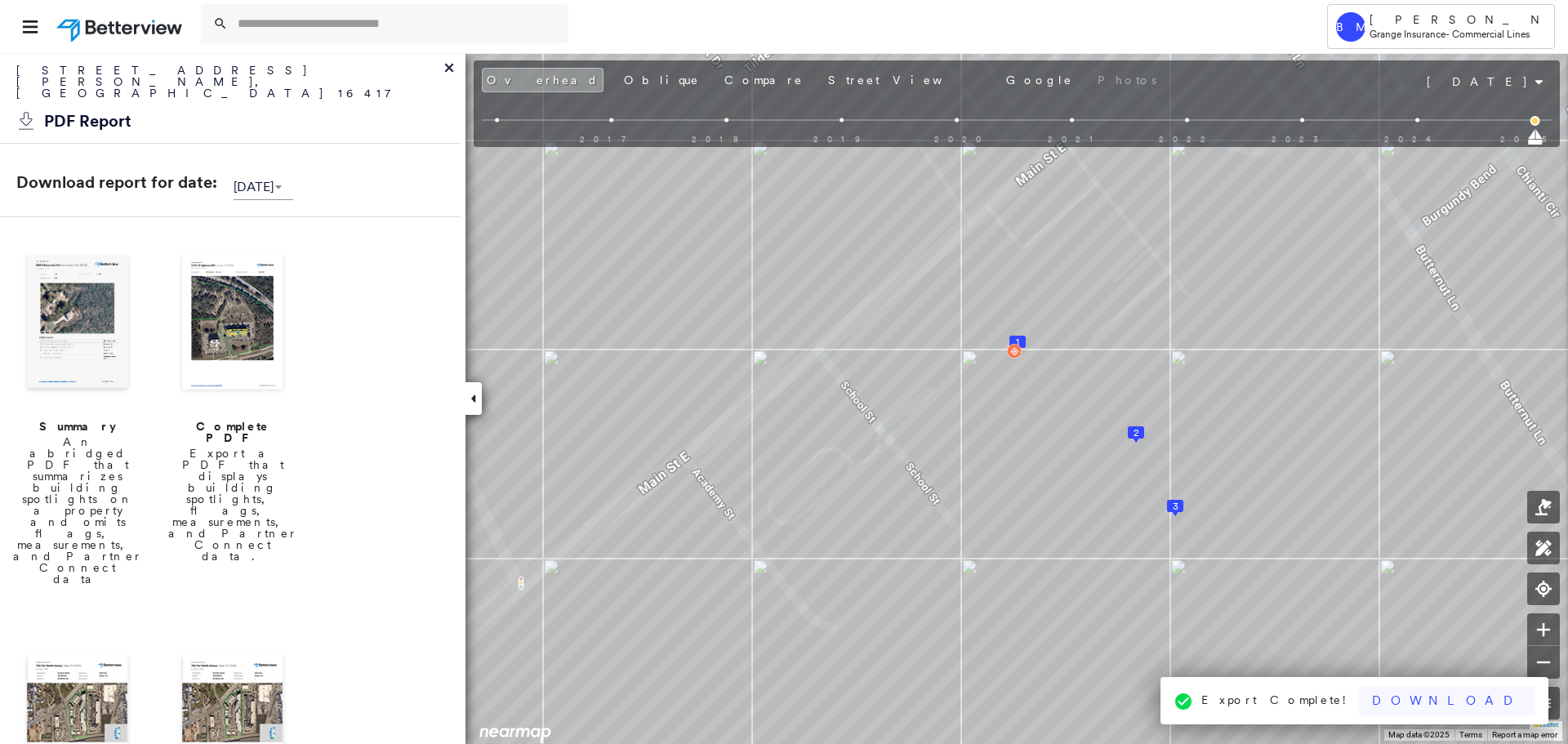 click on "Download" at bounding box center [1447, 701] 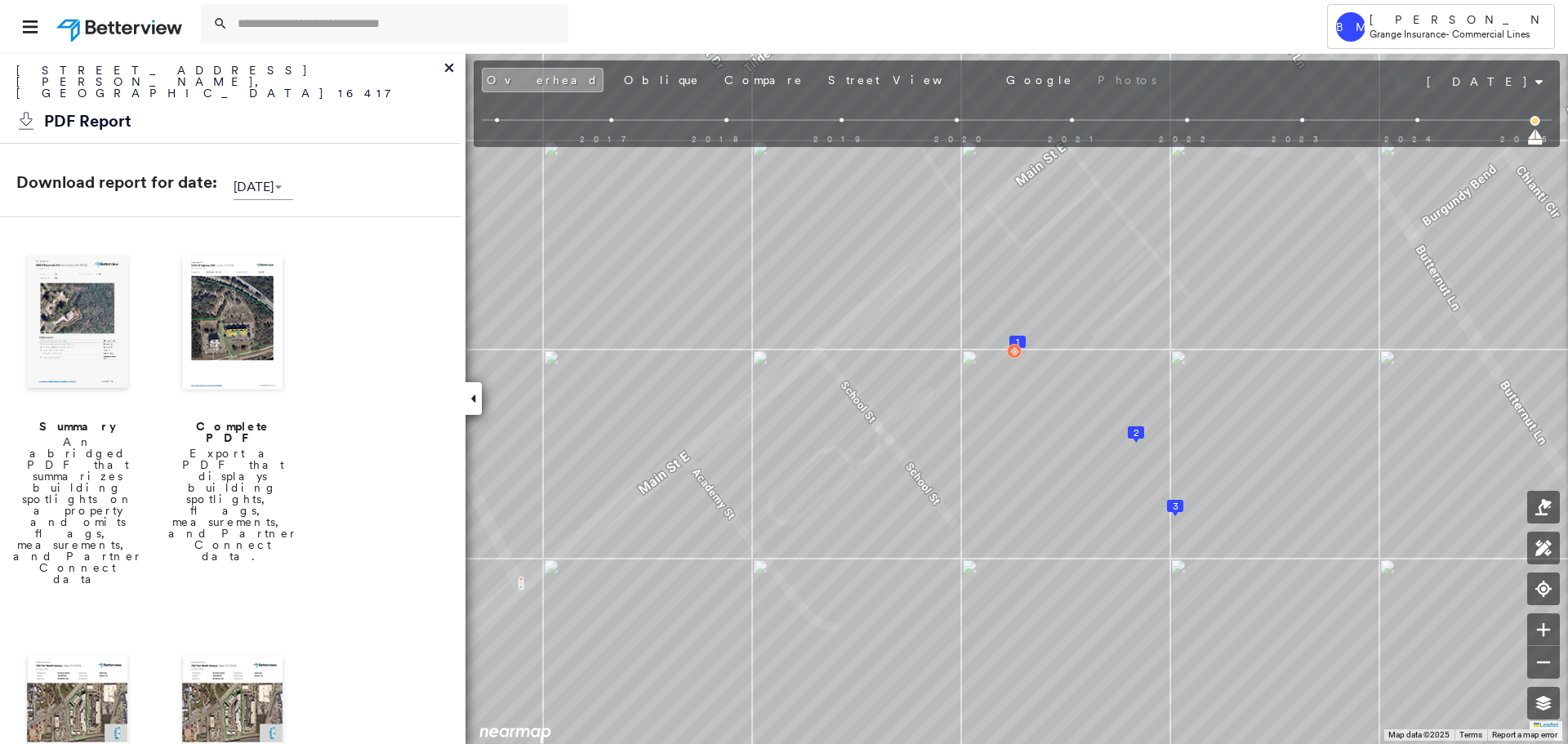 click 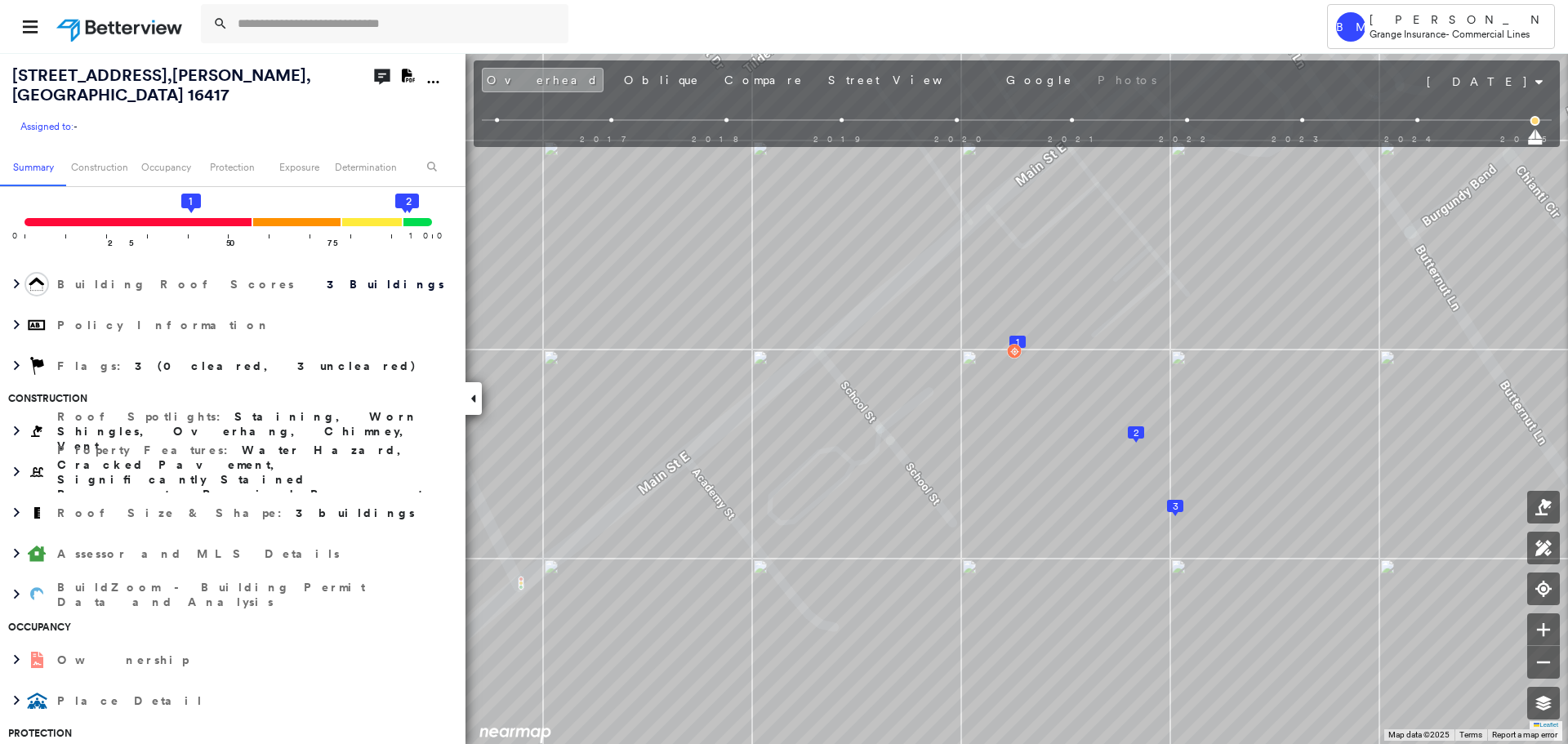 scroll, scrollTop: 0, scrollLeft: 0, axis: both 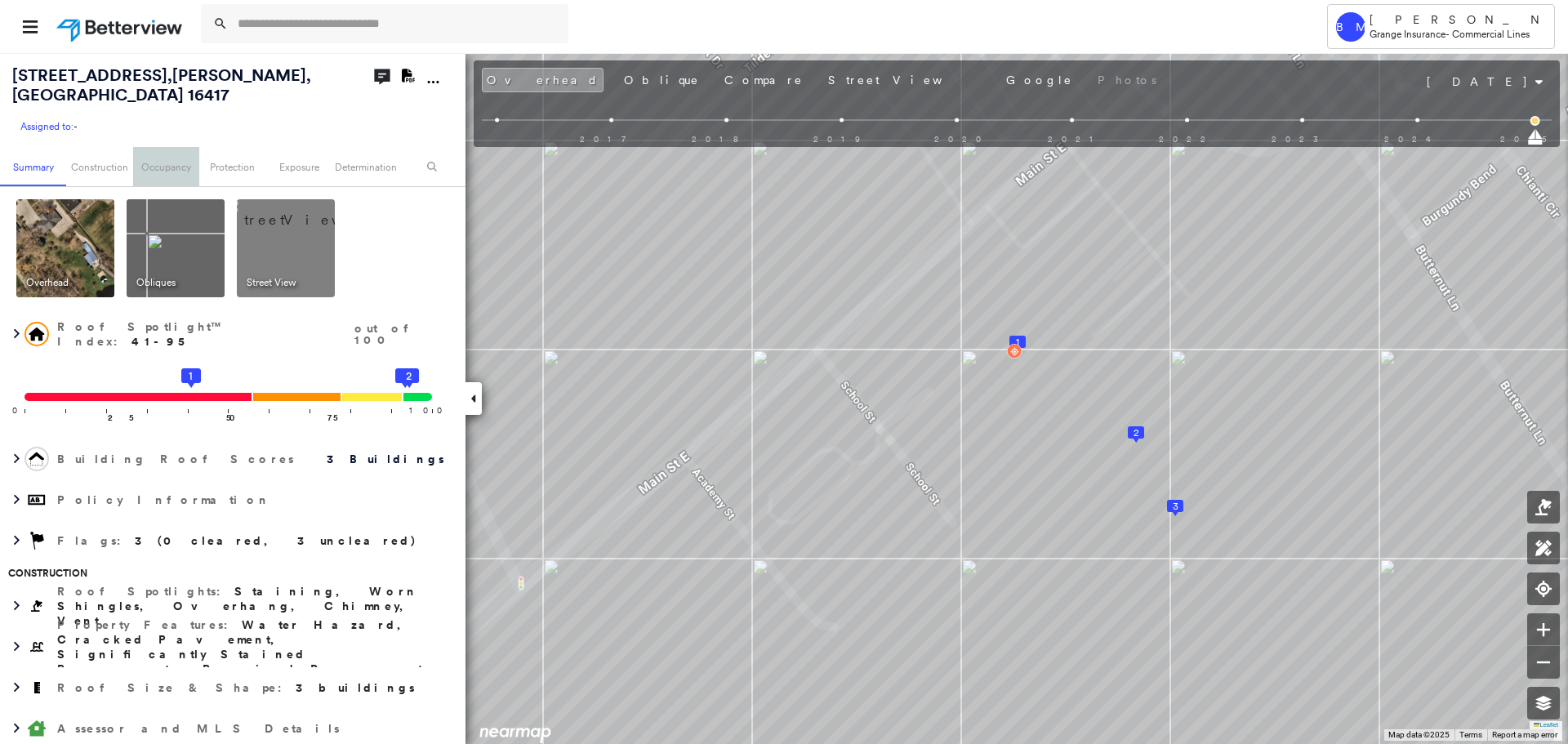 click on "Occupancy" at bounding box center (166, 167) 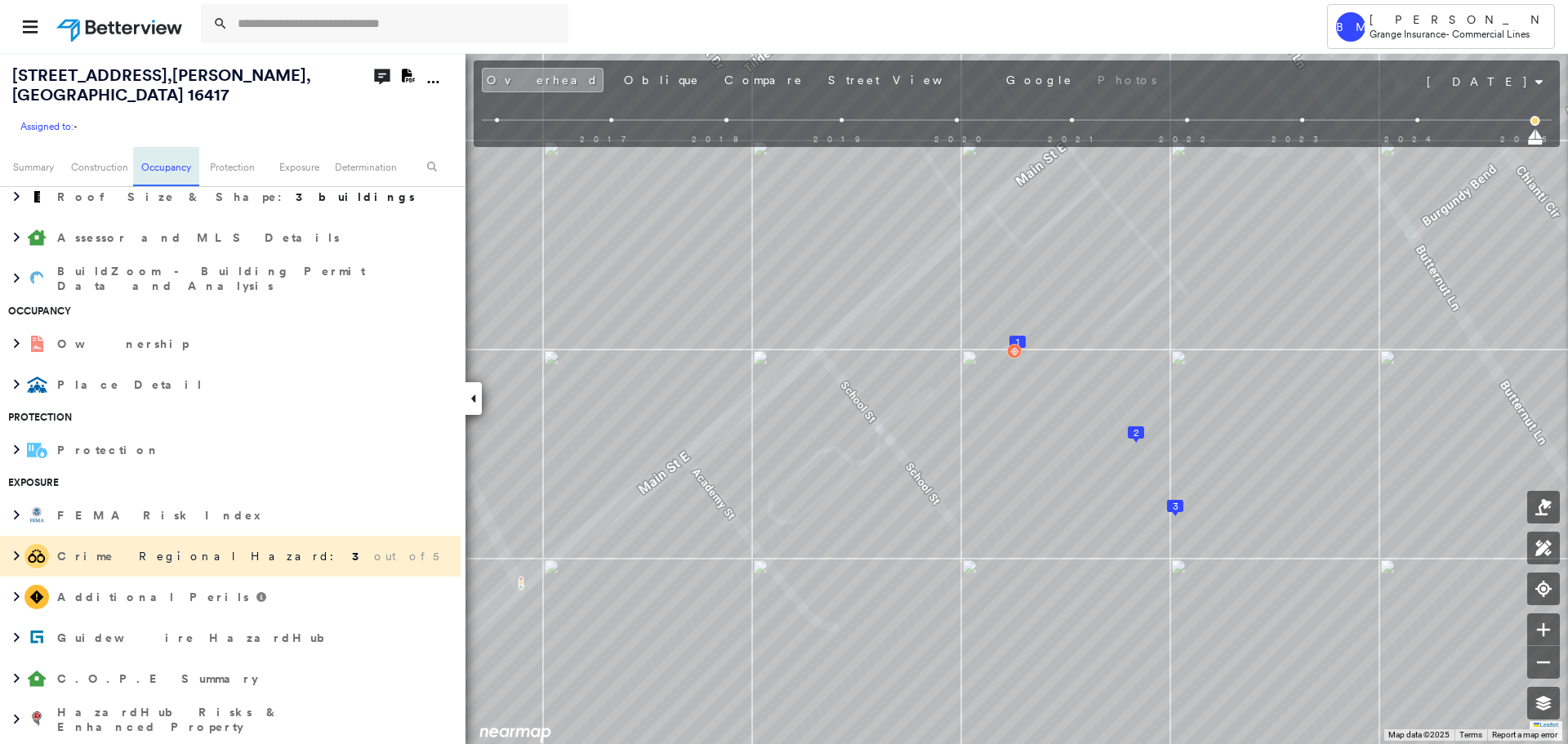 scroll, scrollTop: 607, scrollLeft: 0, axis: vertical 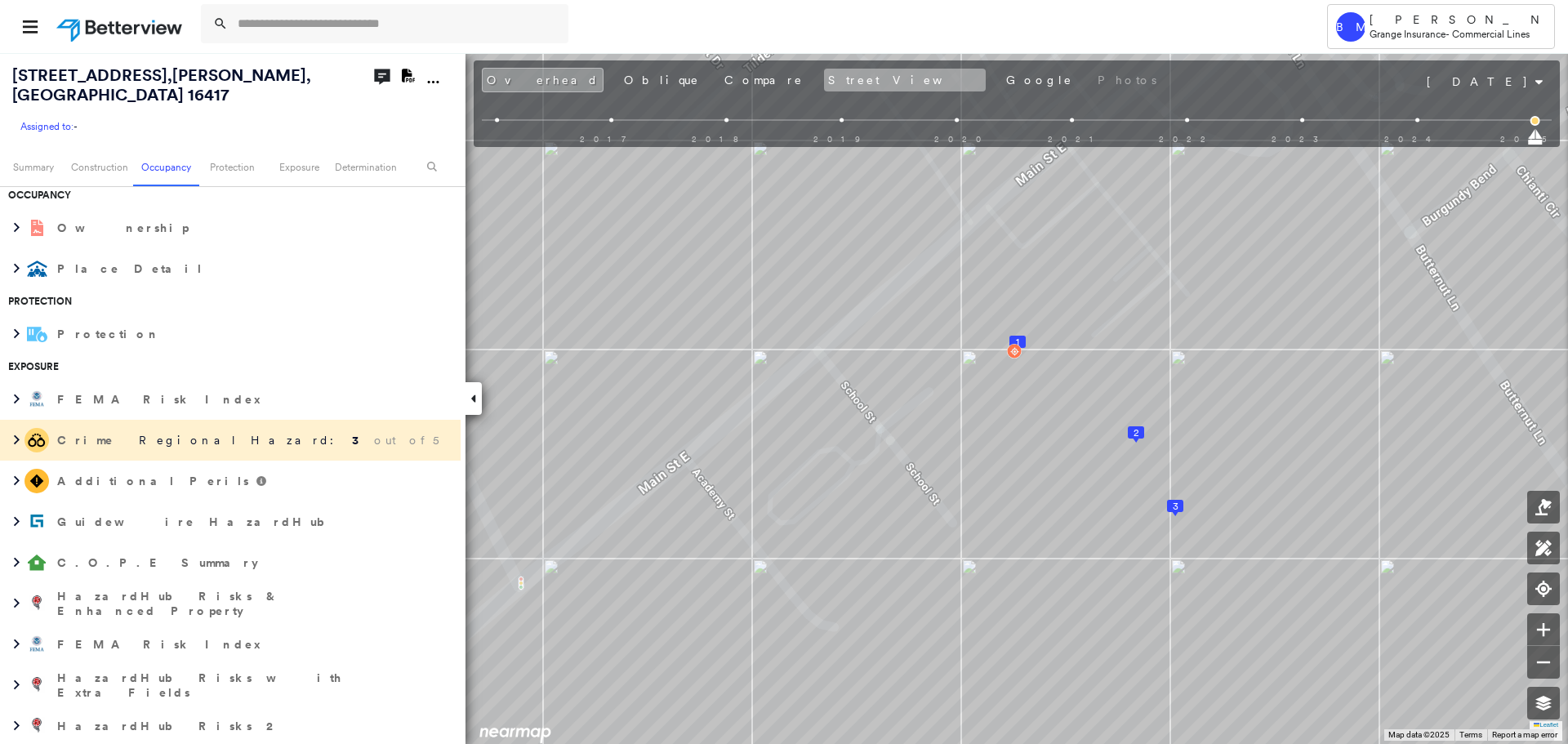 click on "Street View" at bounding box center [905, 80] 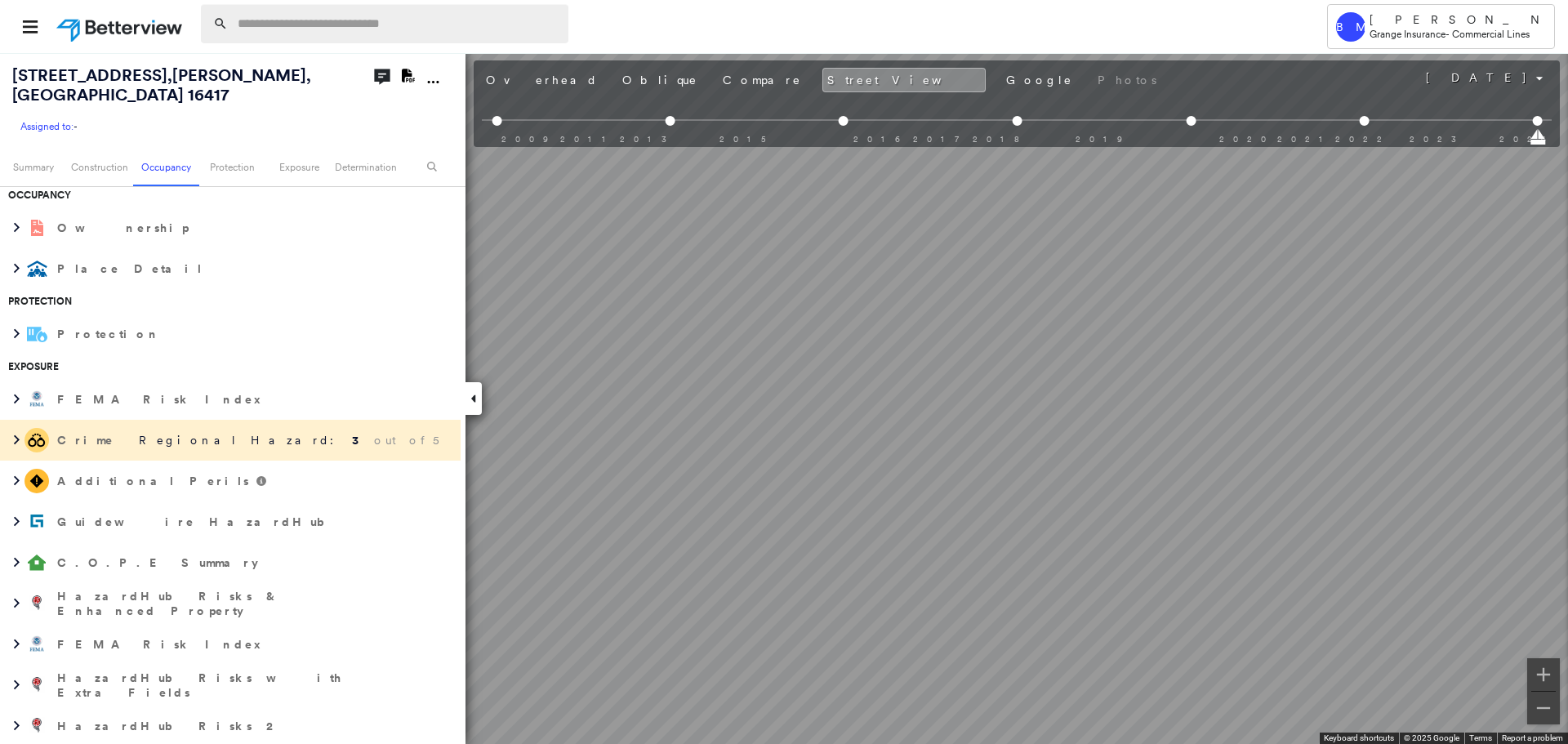 click at bounding box center (398, 24) 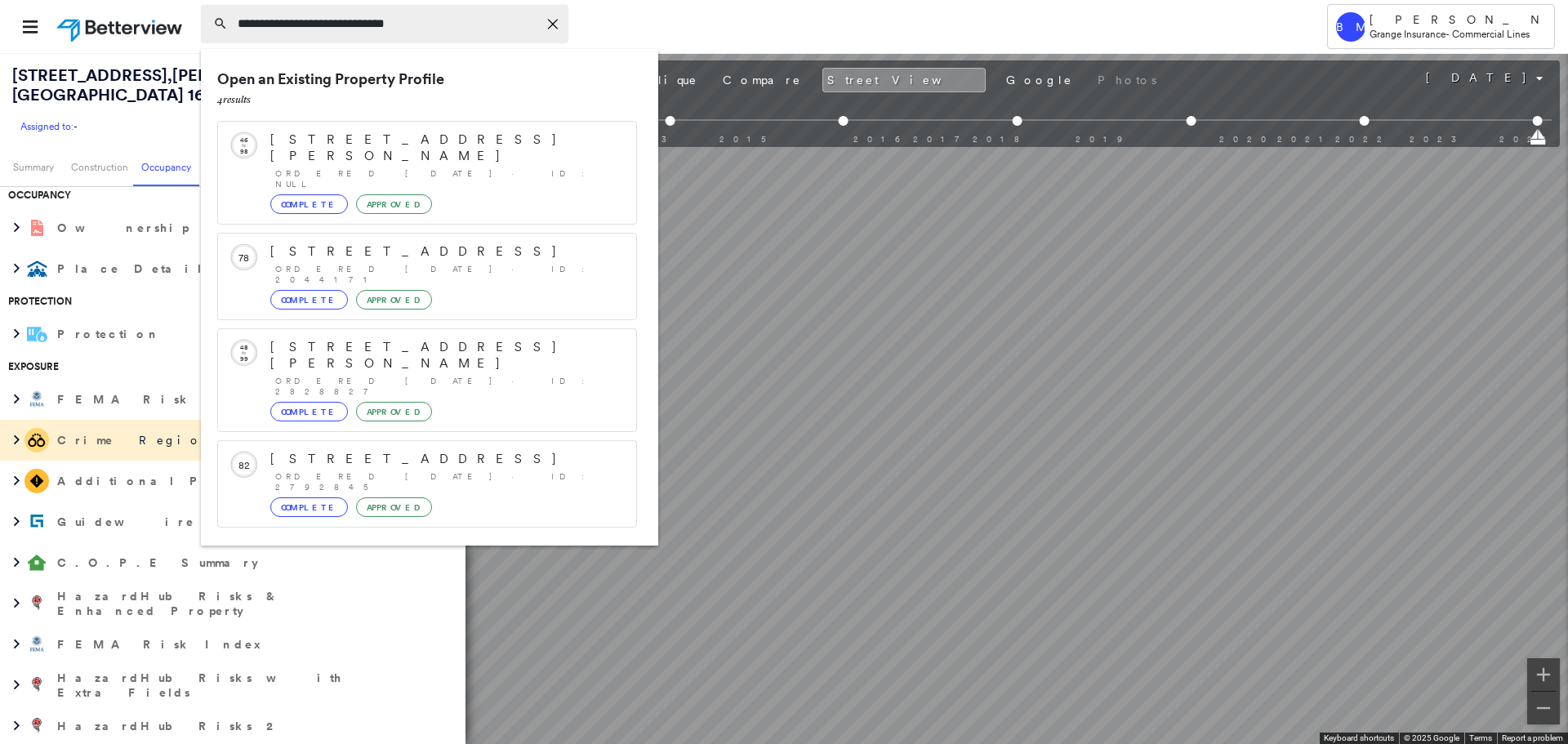 type on "**********" 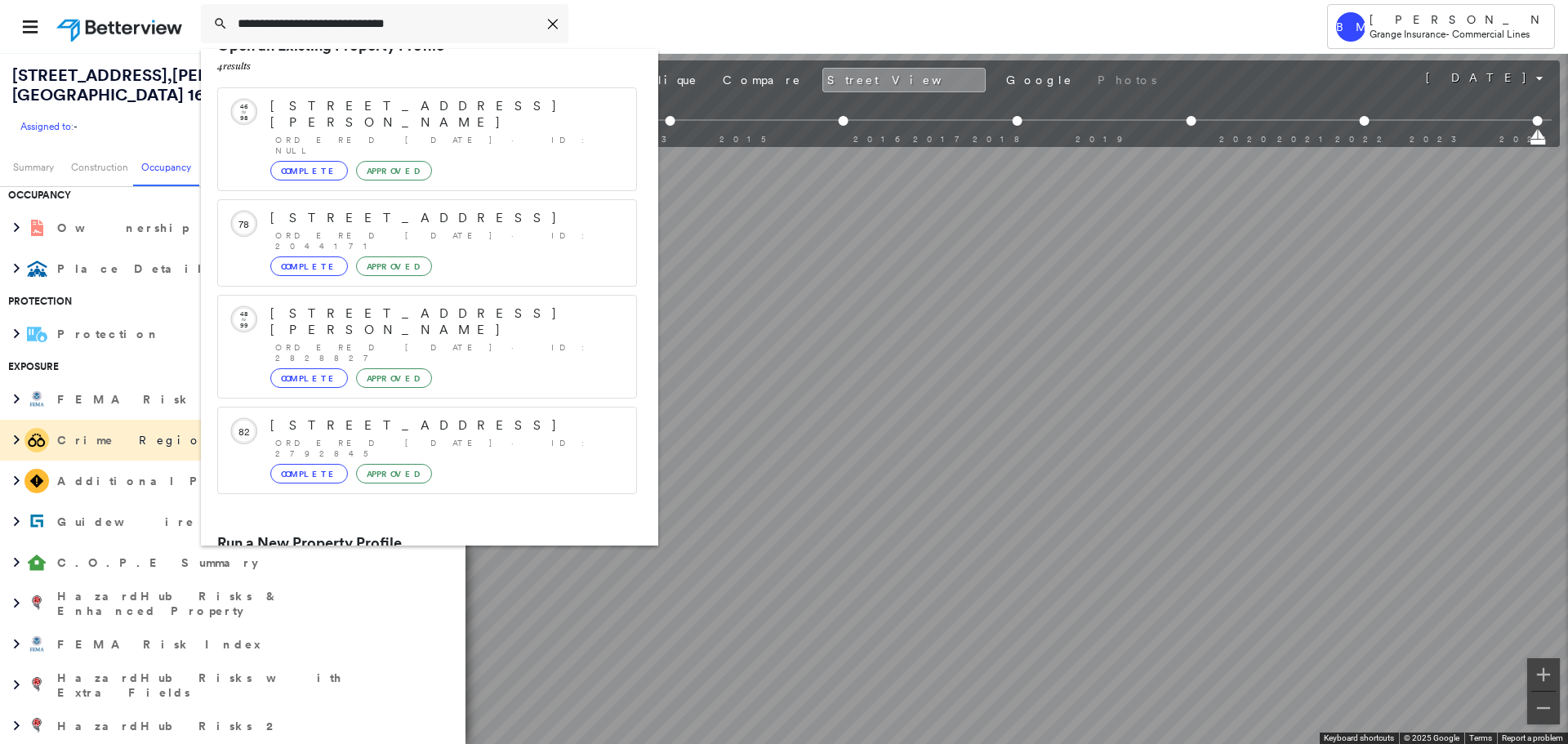 scroll, scrollTop: 47, scrollLeft: 0, axis: vertical 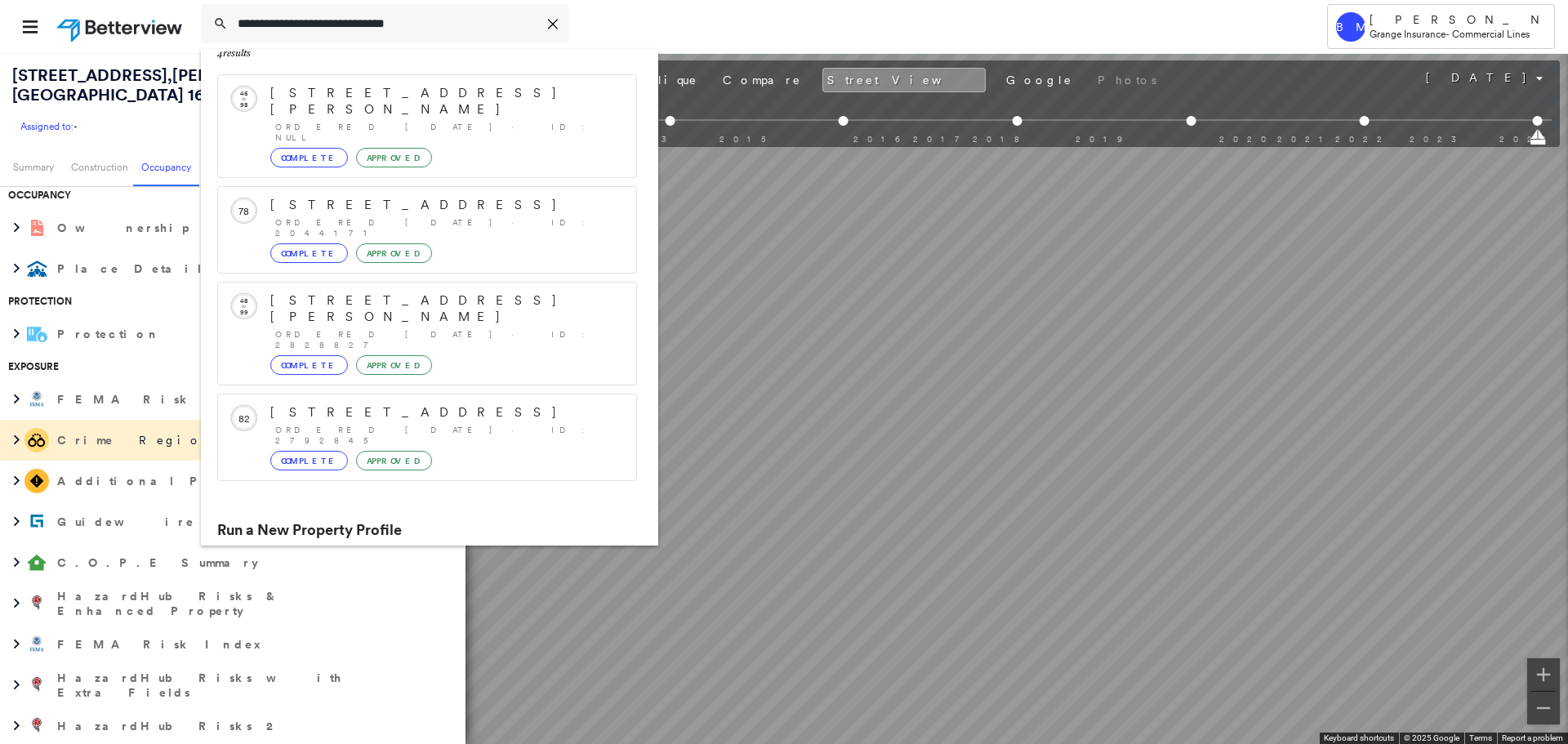 click 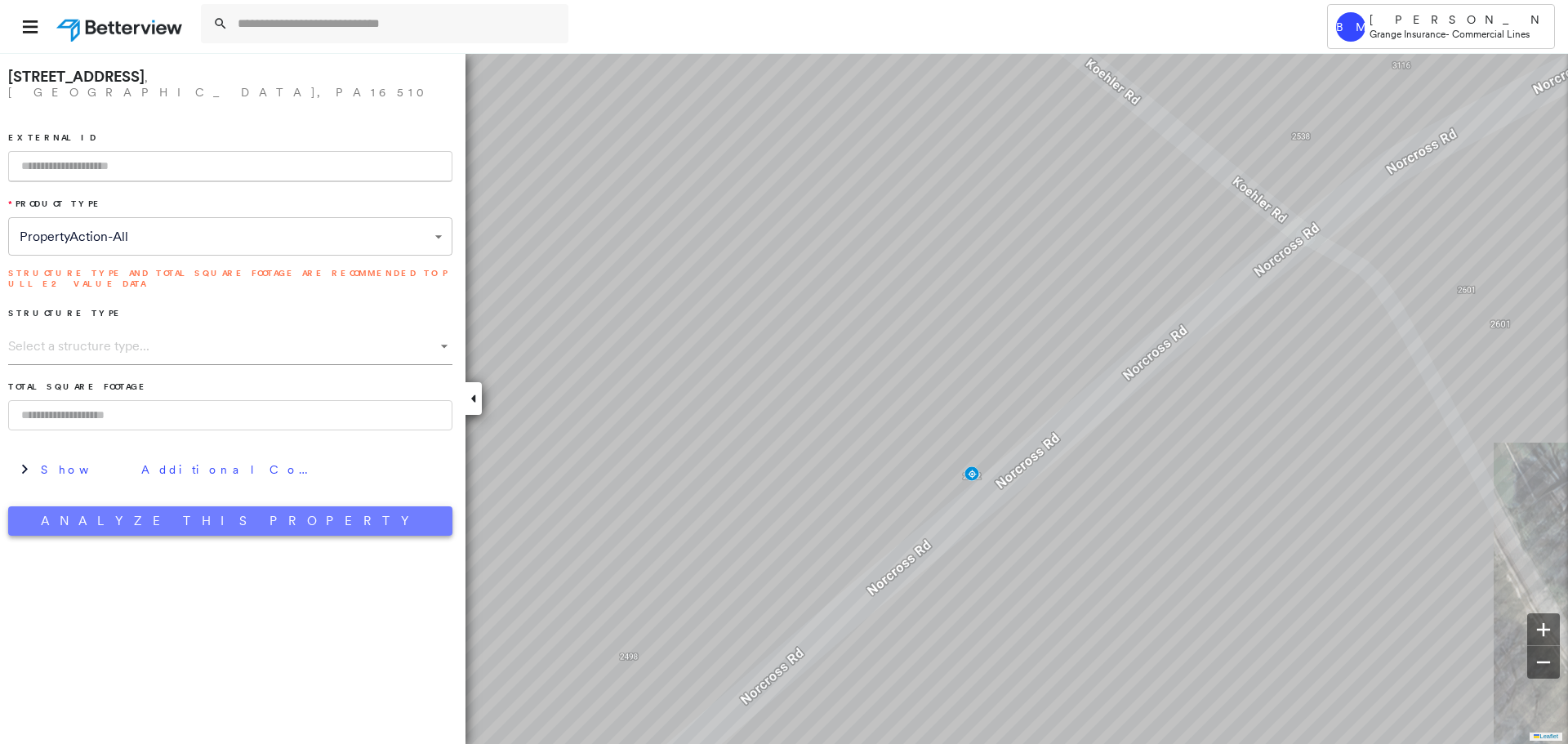 click on "Analyze This Property" at bounding box center [230, 521] 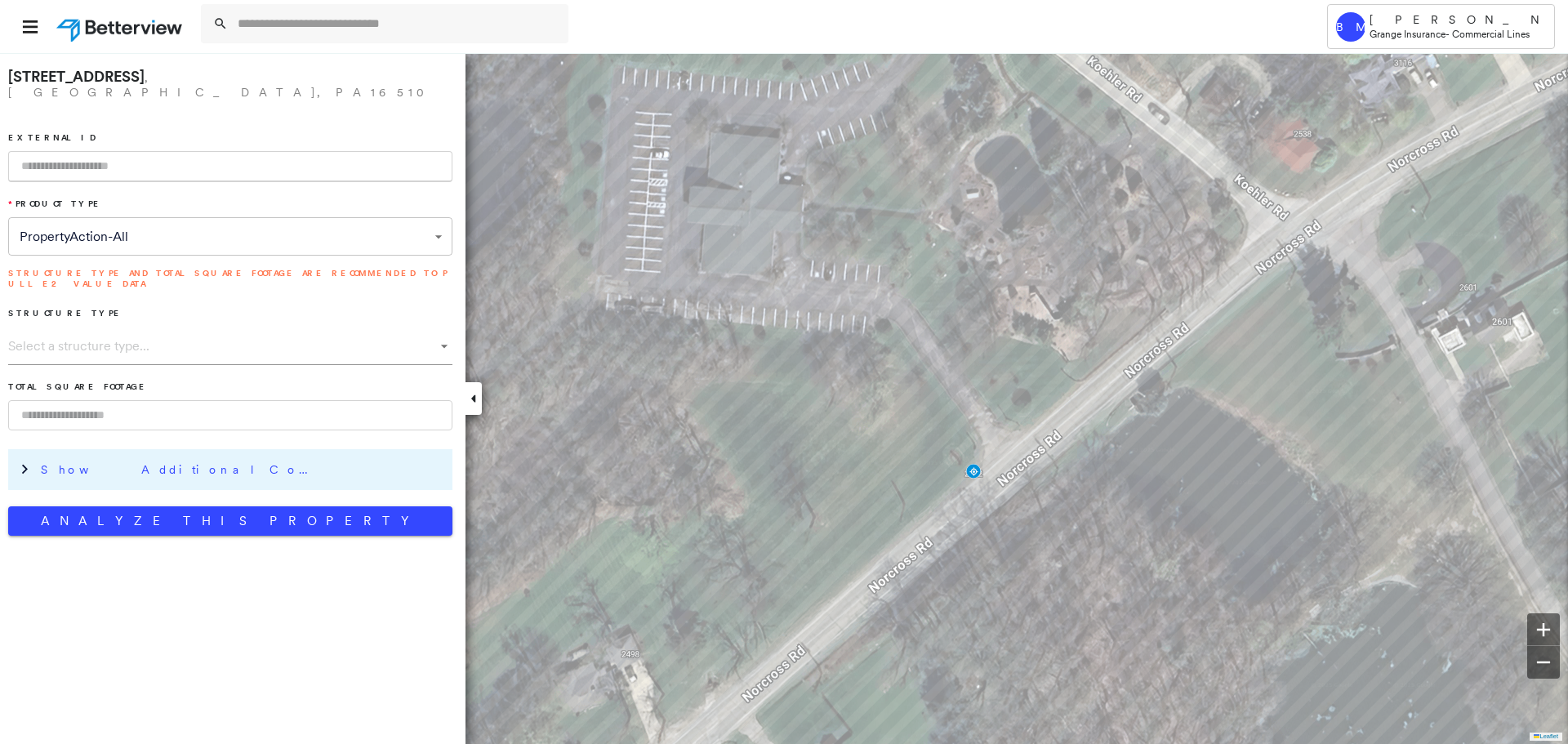 click on "Show Additional Company Data" at bounding box center [180, 470] 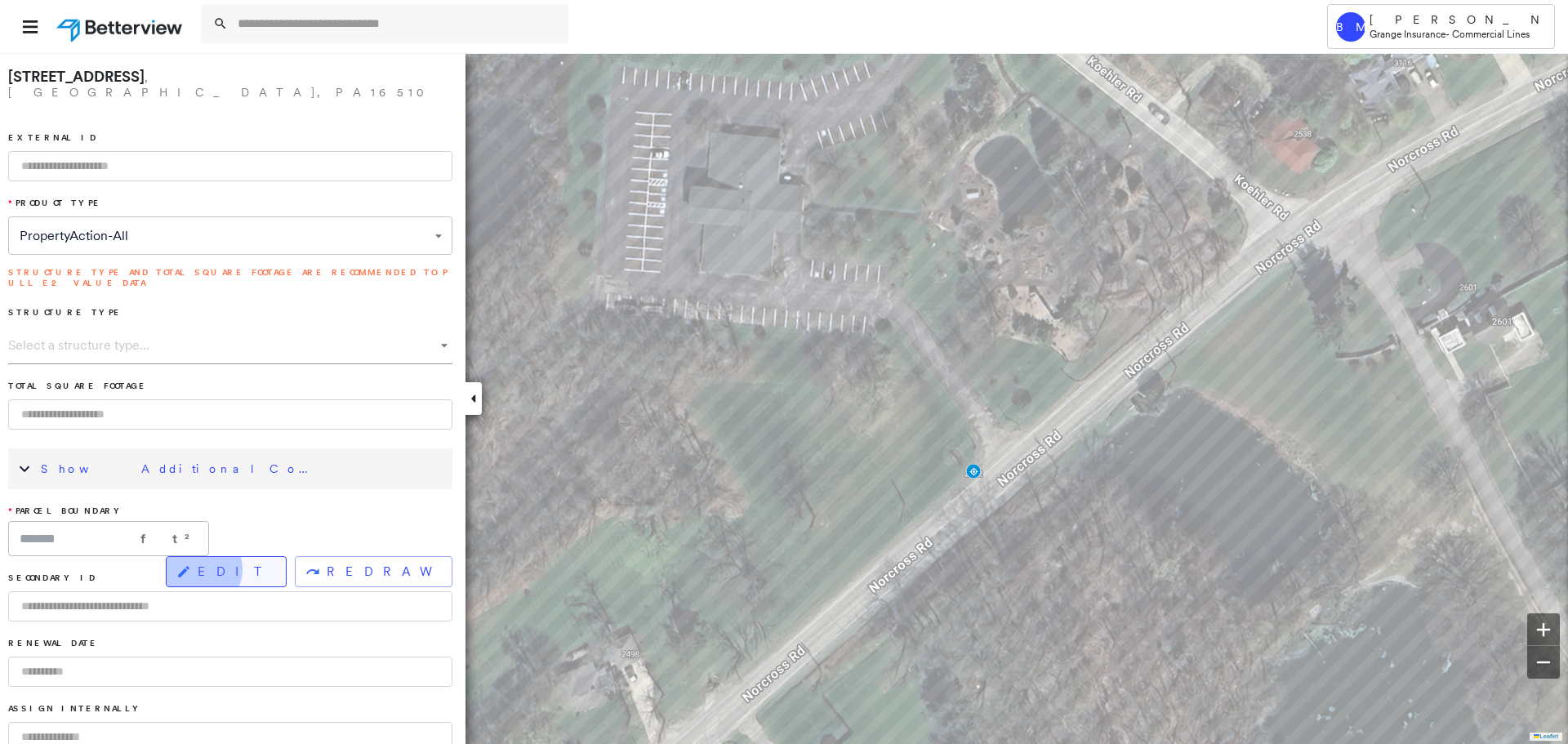 click on "EDIT" at bounding box center [235, 572] 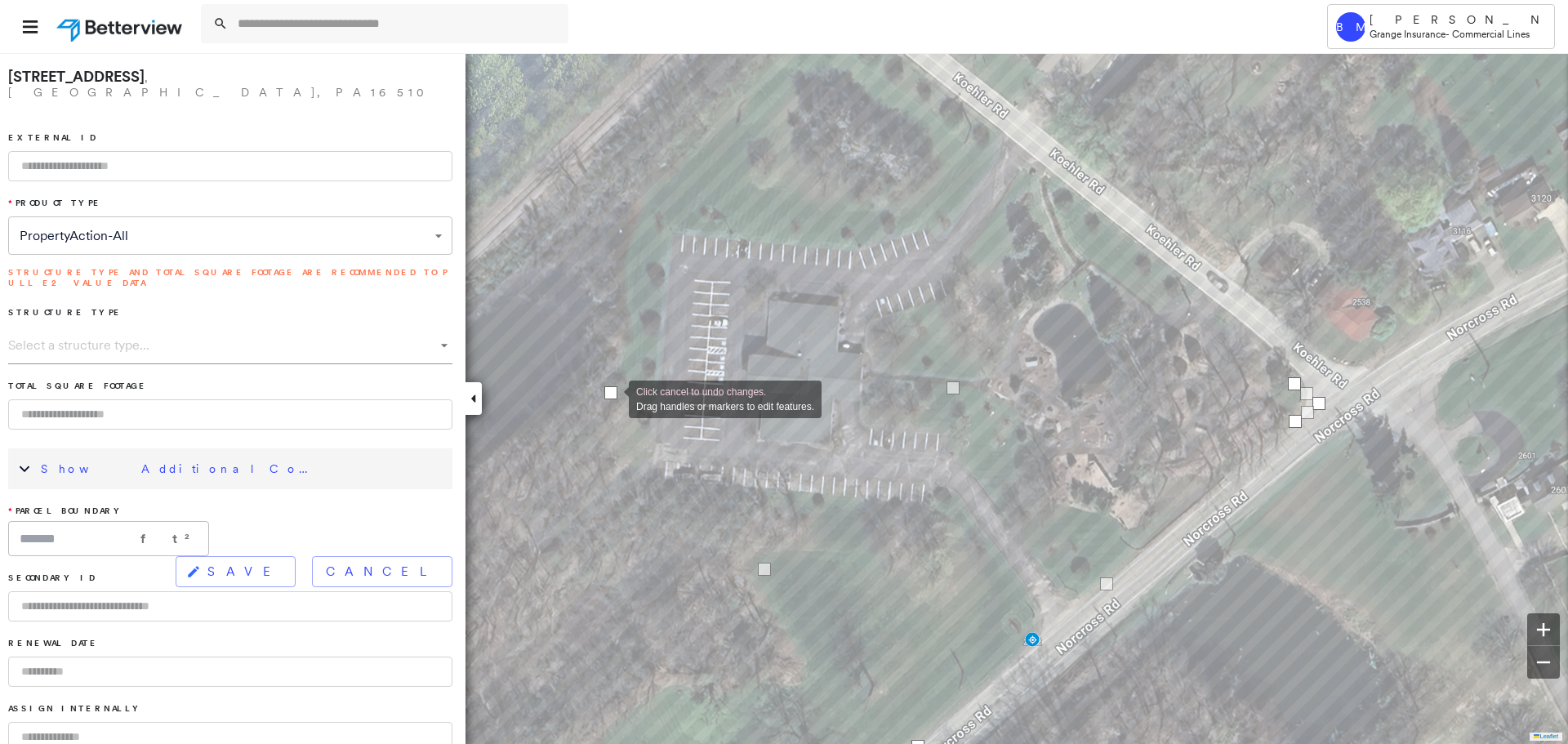drag, startPoint x: 839, startPoint y: 582, endPoint x: 612, endPoint y: 398, distance: 292.20712 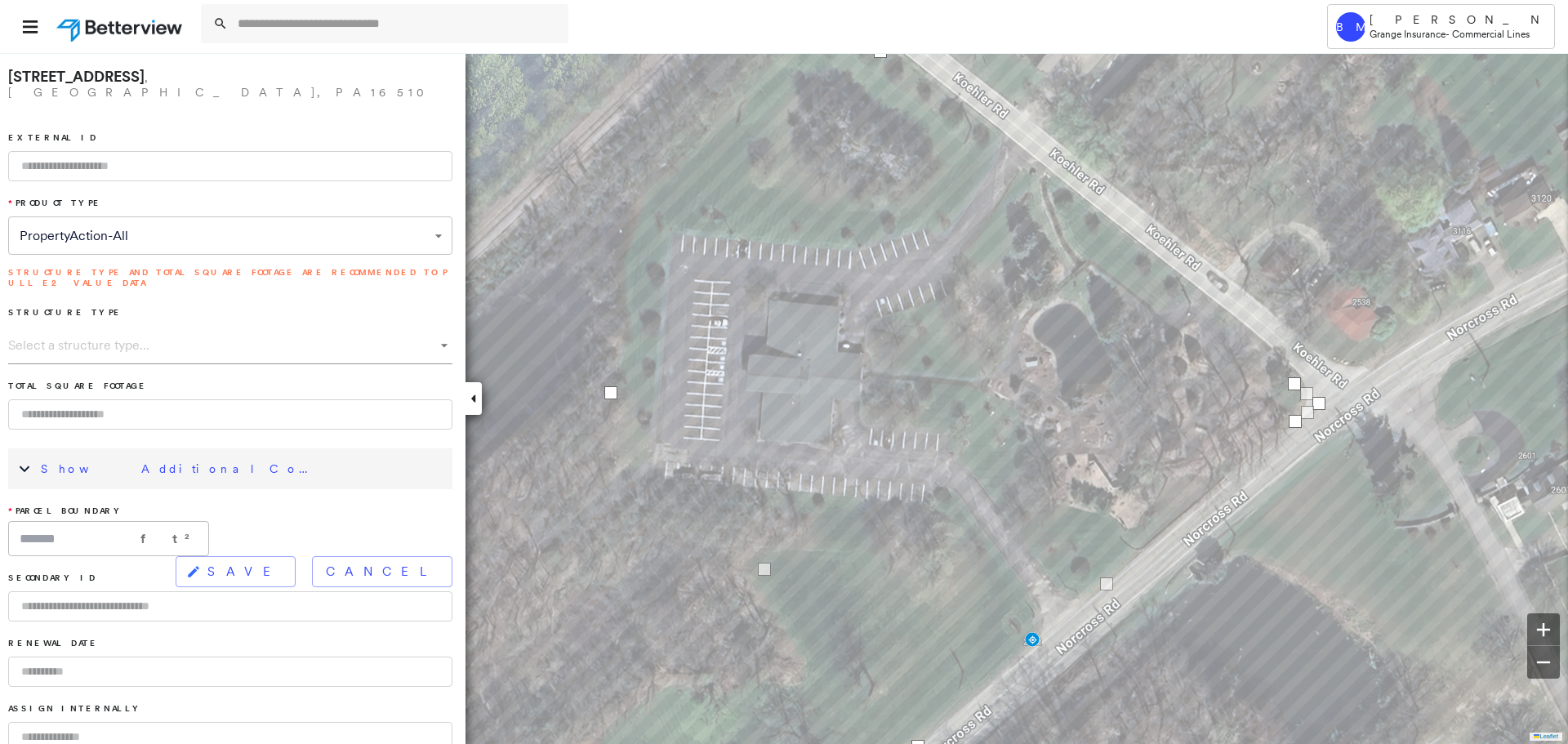 drag, startPoint x: 953, startPoint y: 387, endPoint x: 880, endPoint y: 50, distance: 344.81589 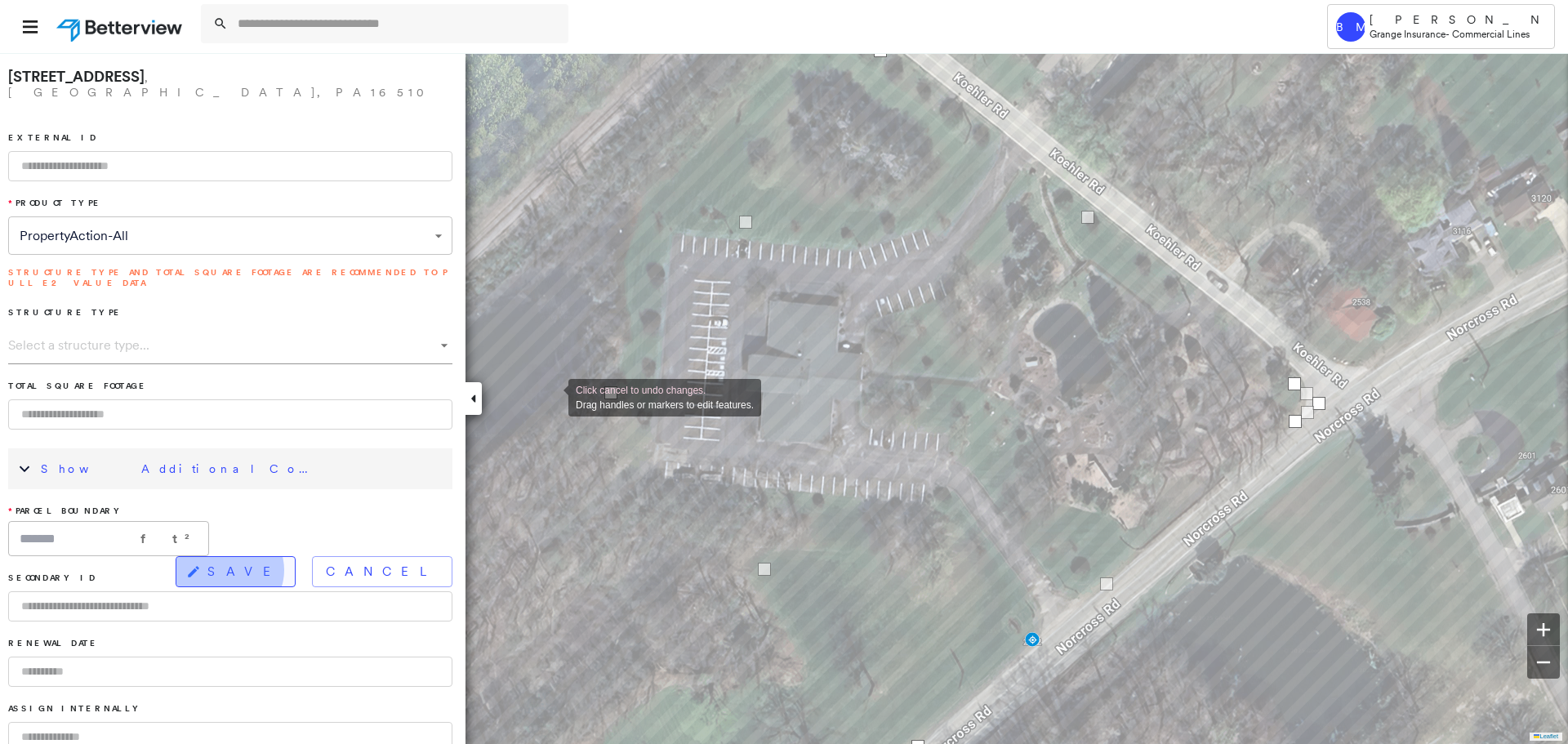 click on "SAVE" at bounding box center [244, 572] 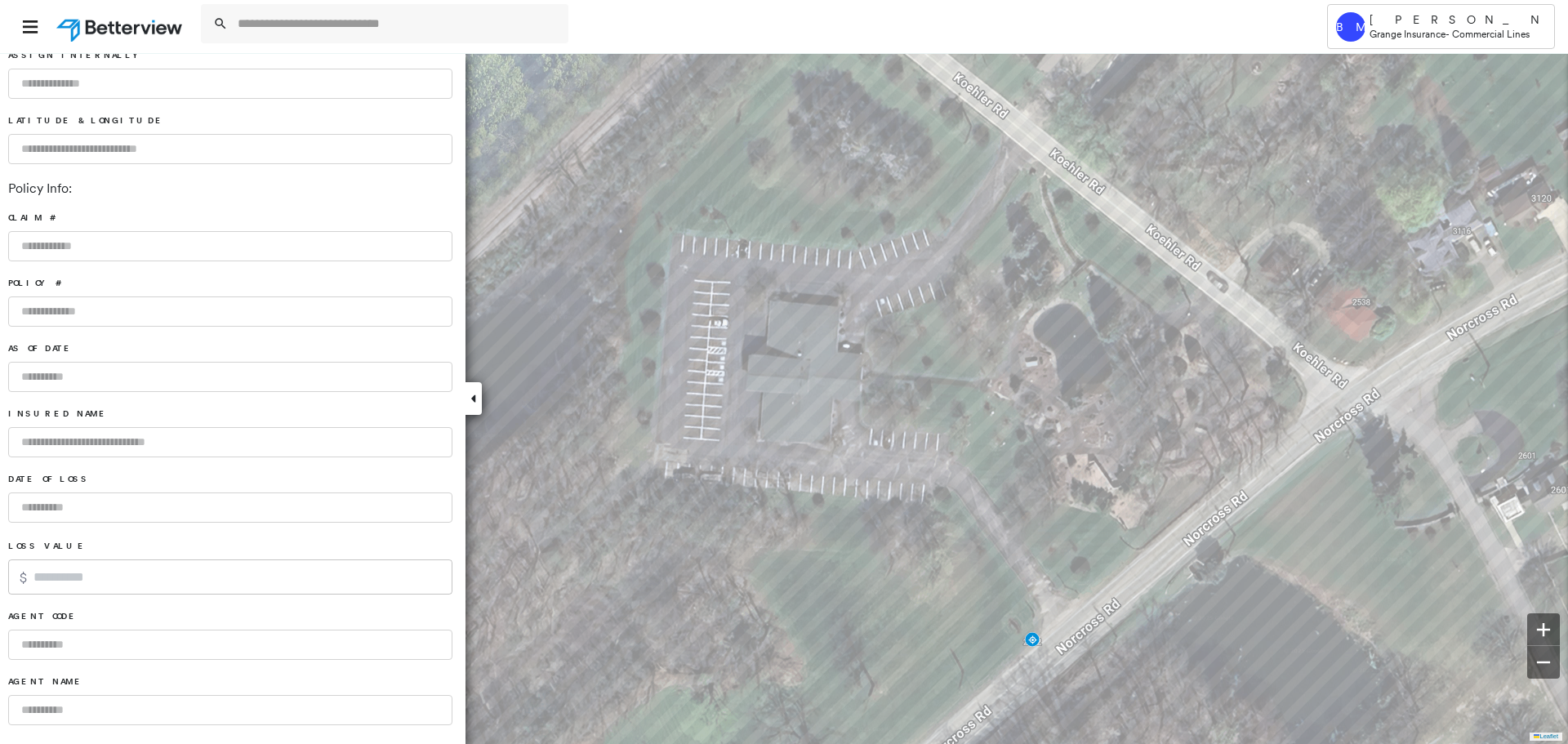 scroll, scrollTop: 970, scrollLeft: 0, axis: vertical 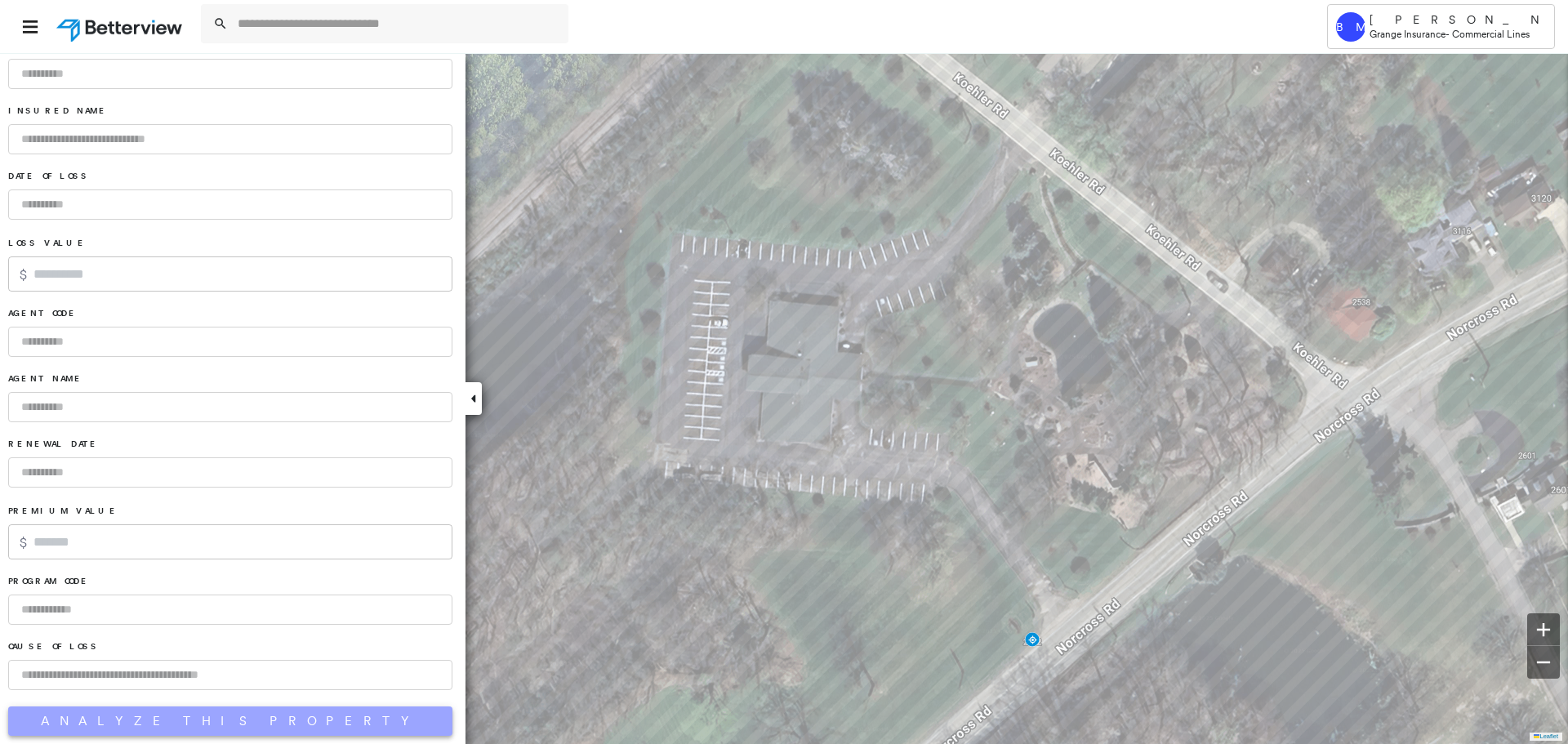 click on "Analyze This Property" at bounding box center [230, 721] 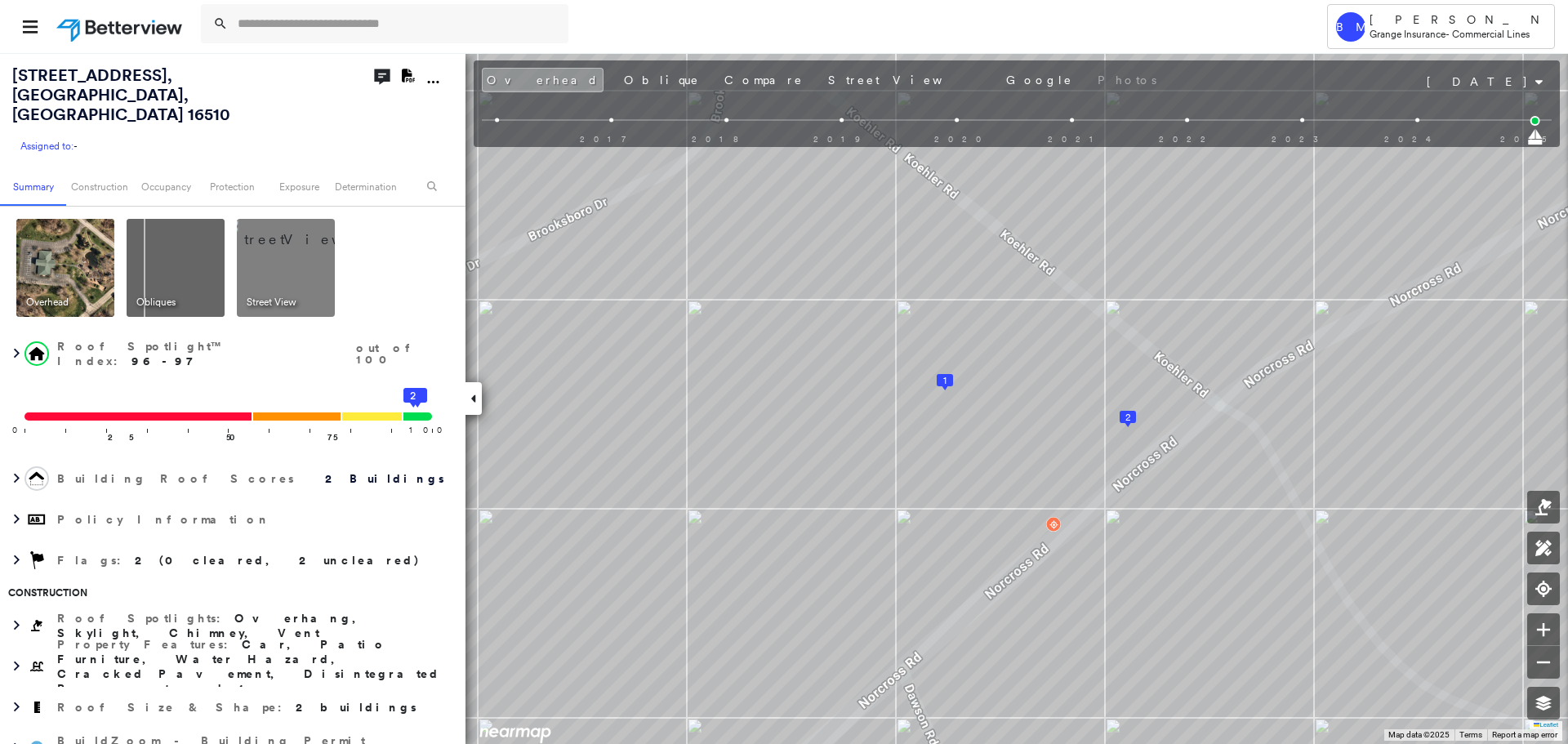 click 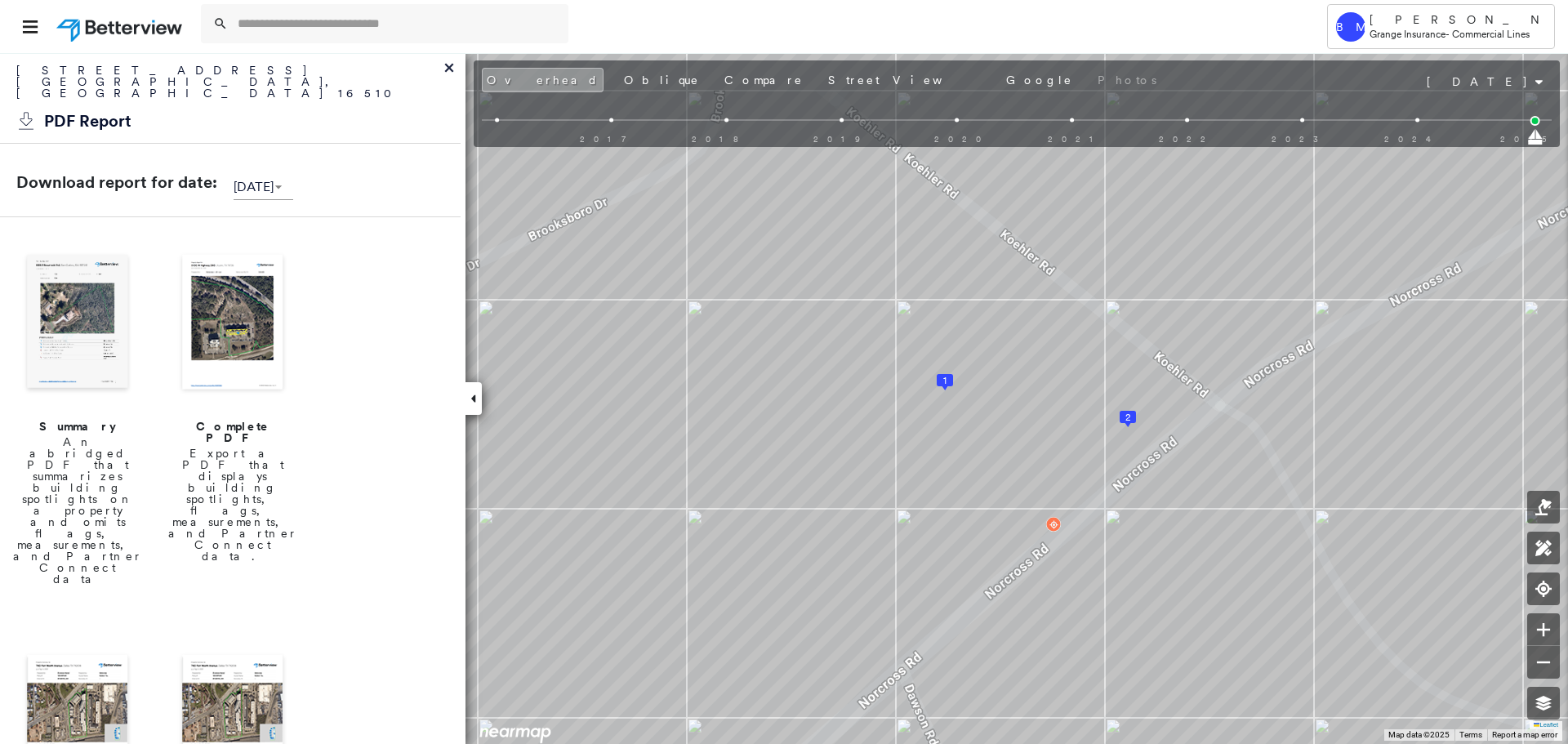 click at bounding box center (78, 323) 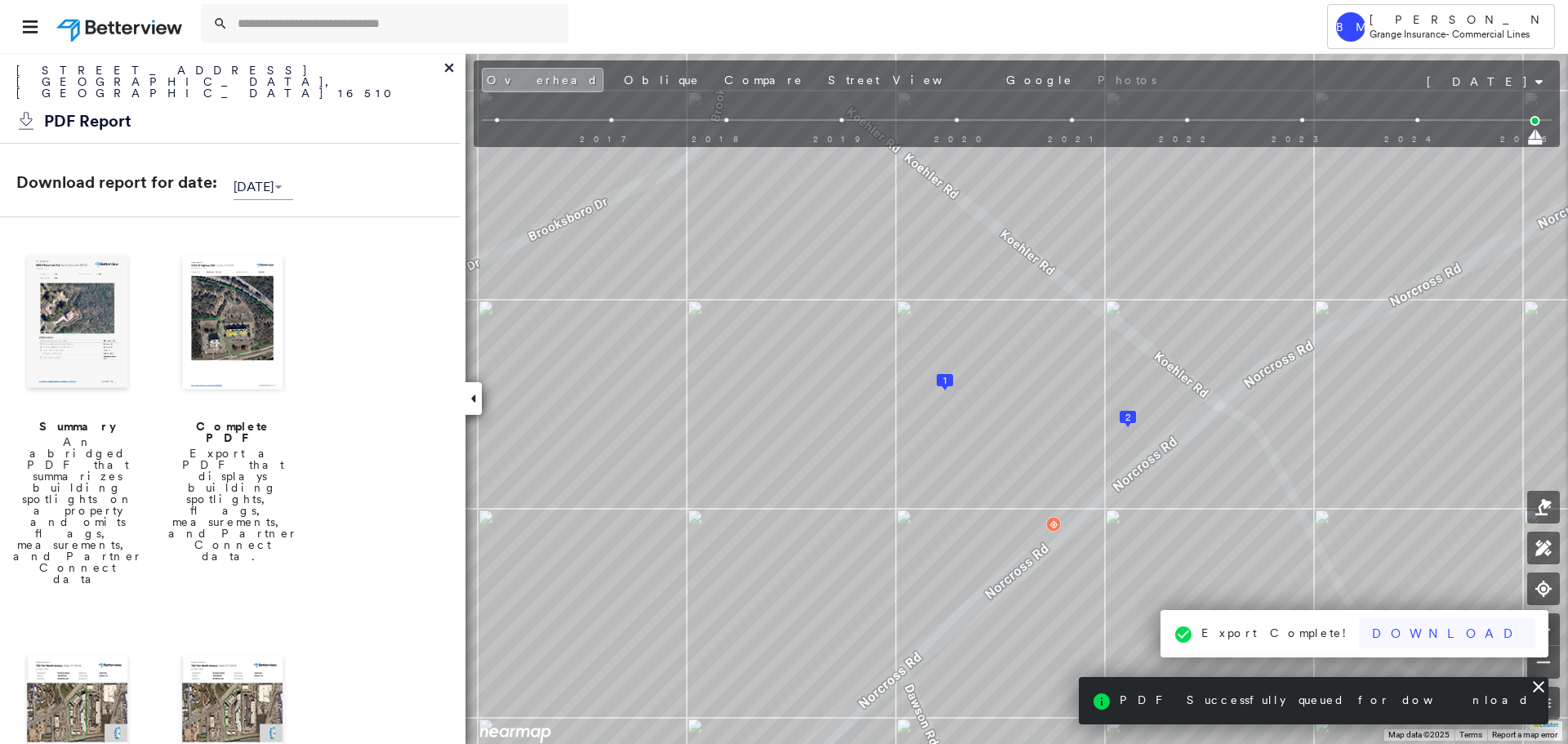 click on "Download" at bounding box center (1447, 634) 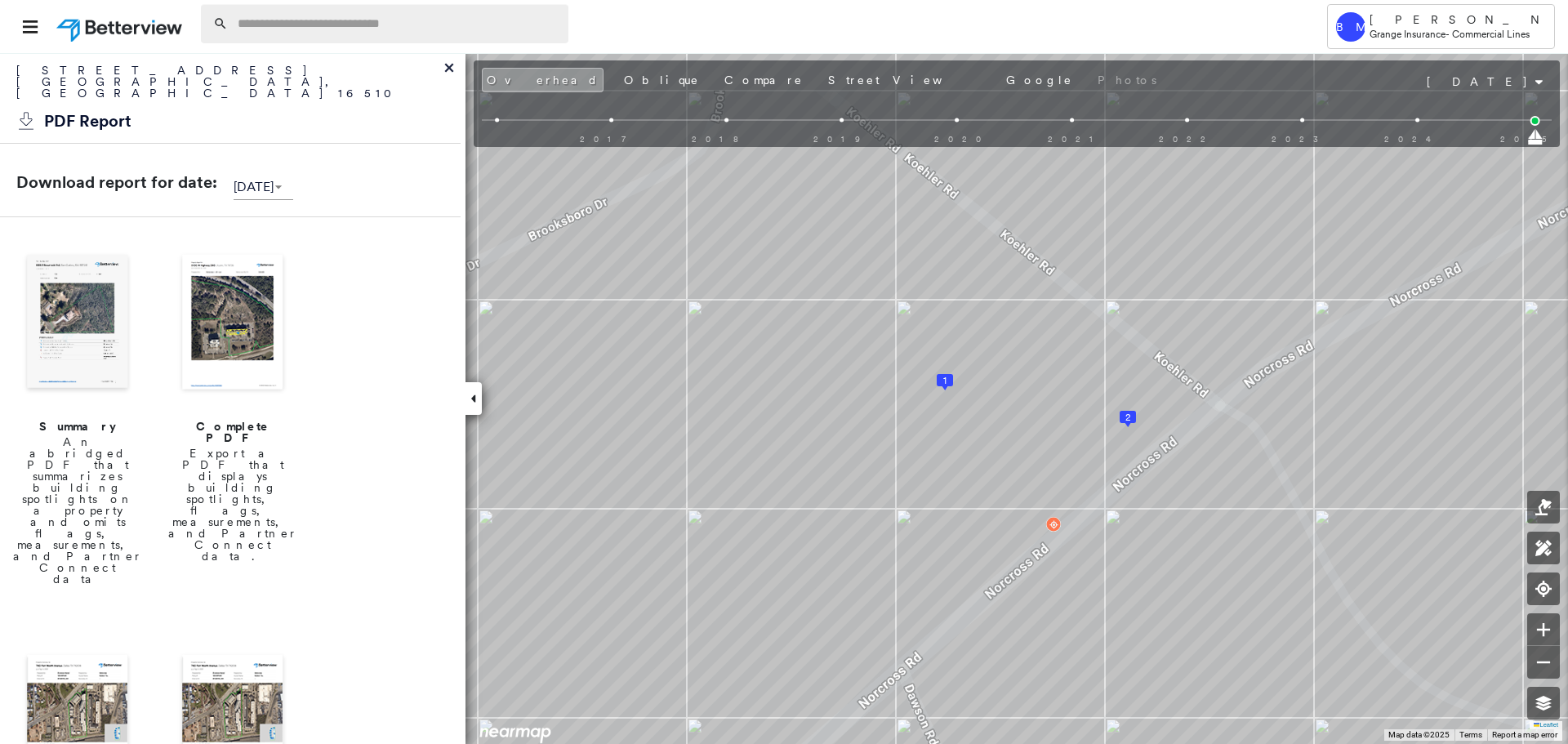 click at bounding box center (398, 24) 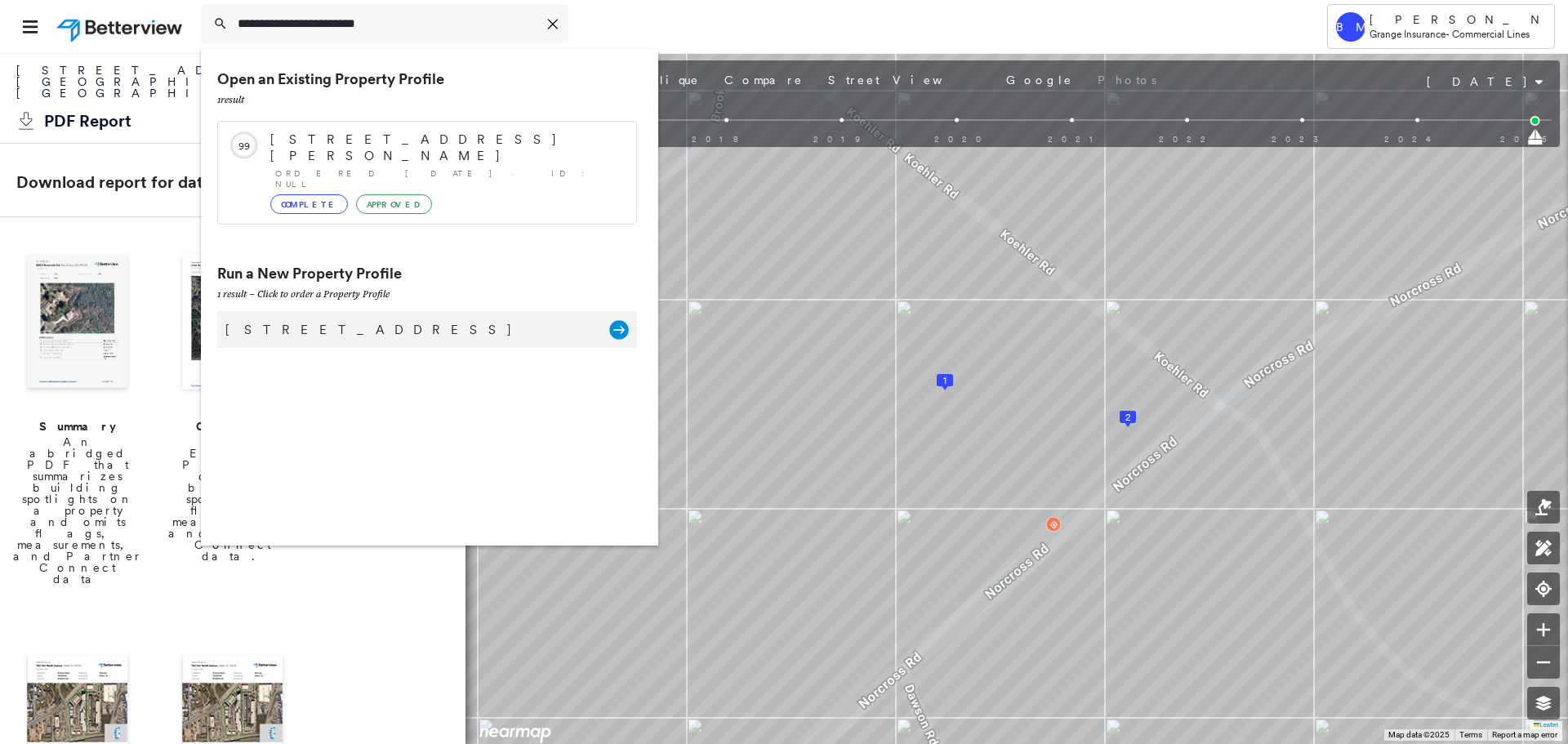 type on "**********" 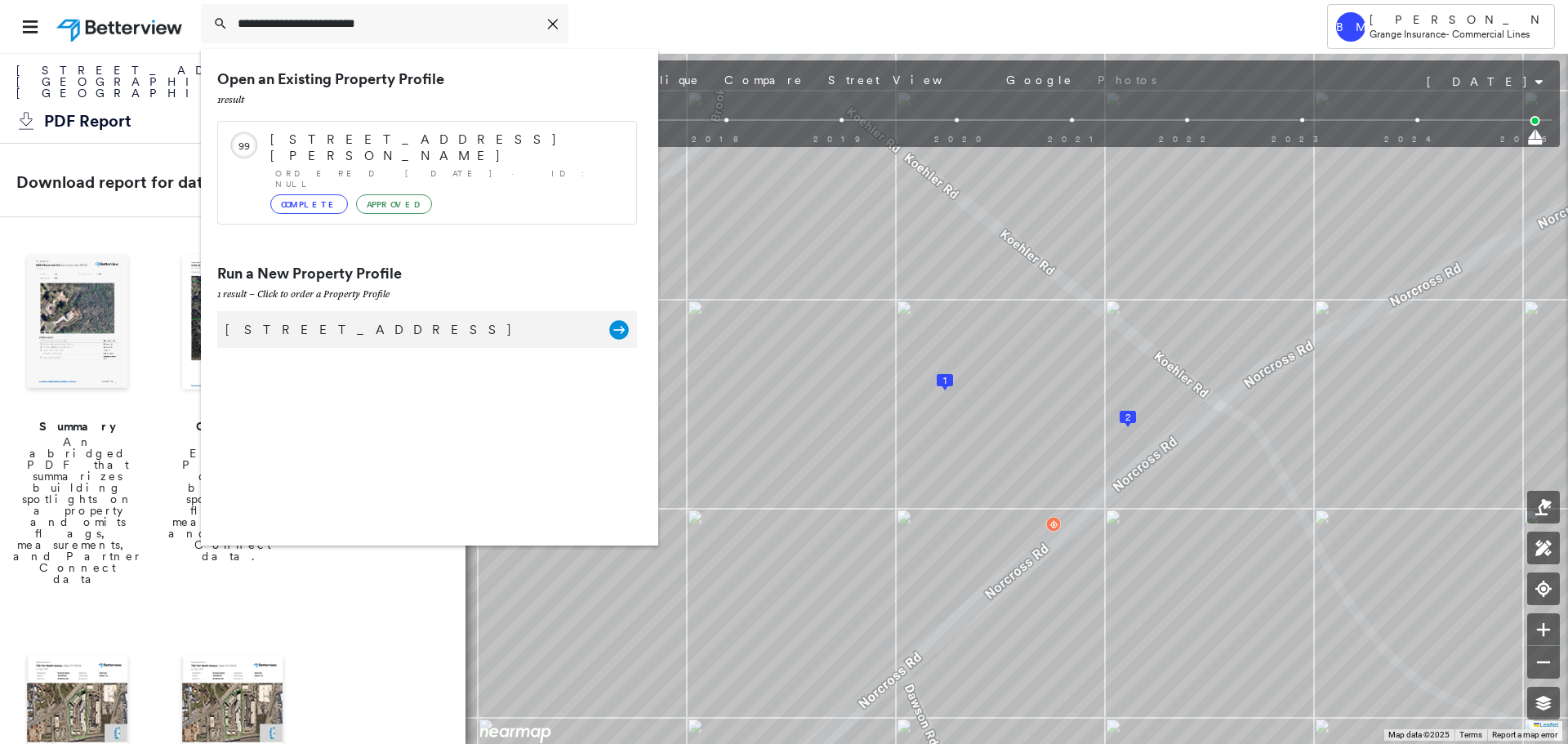 click on "[STREET_ADDRESS]" at bounding box center (409, 330) 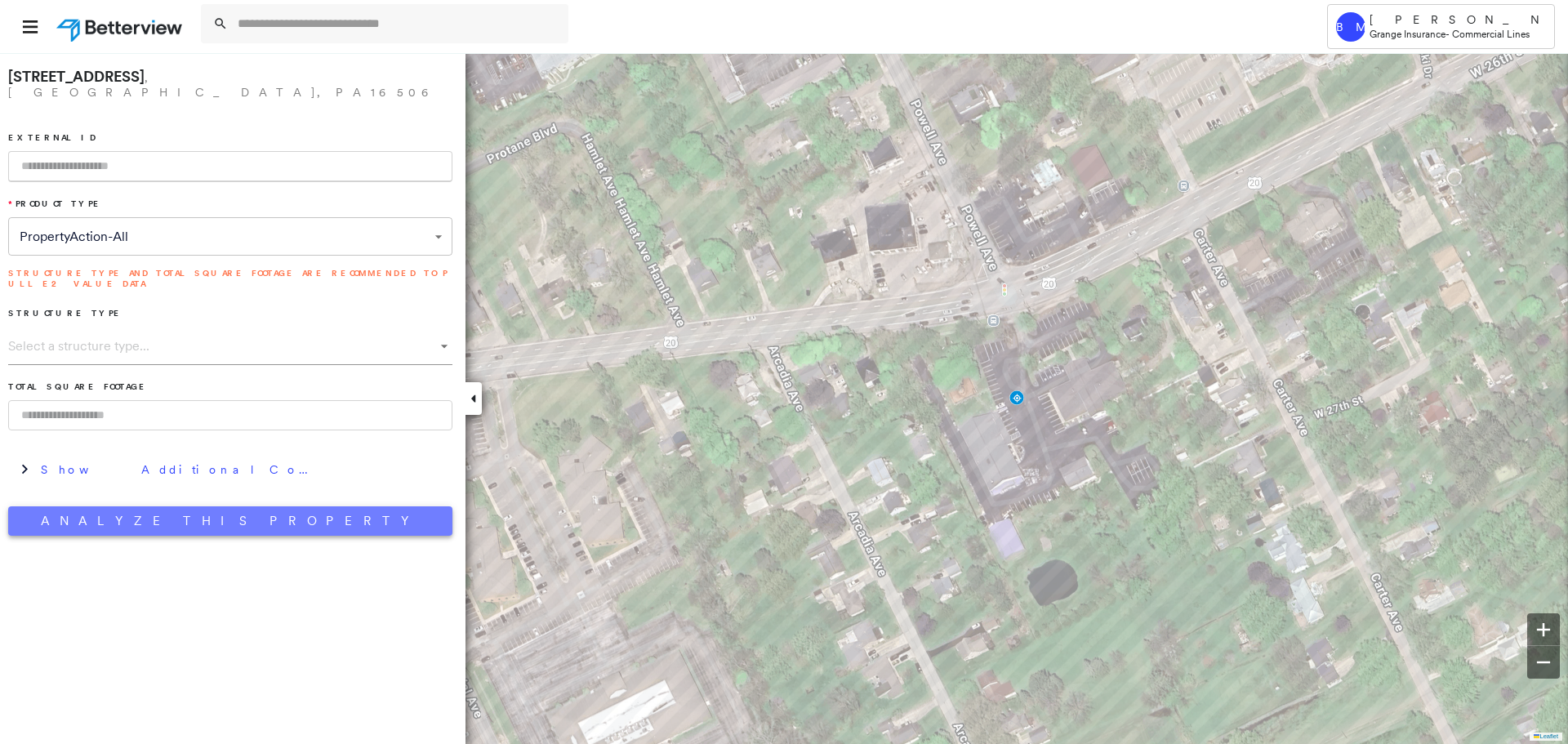 click on "Analyze This Property" at bounding box center [230, 521] 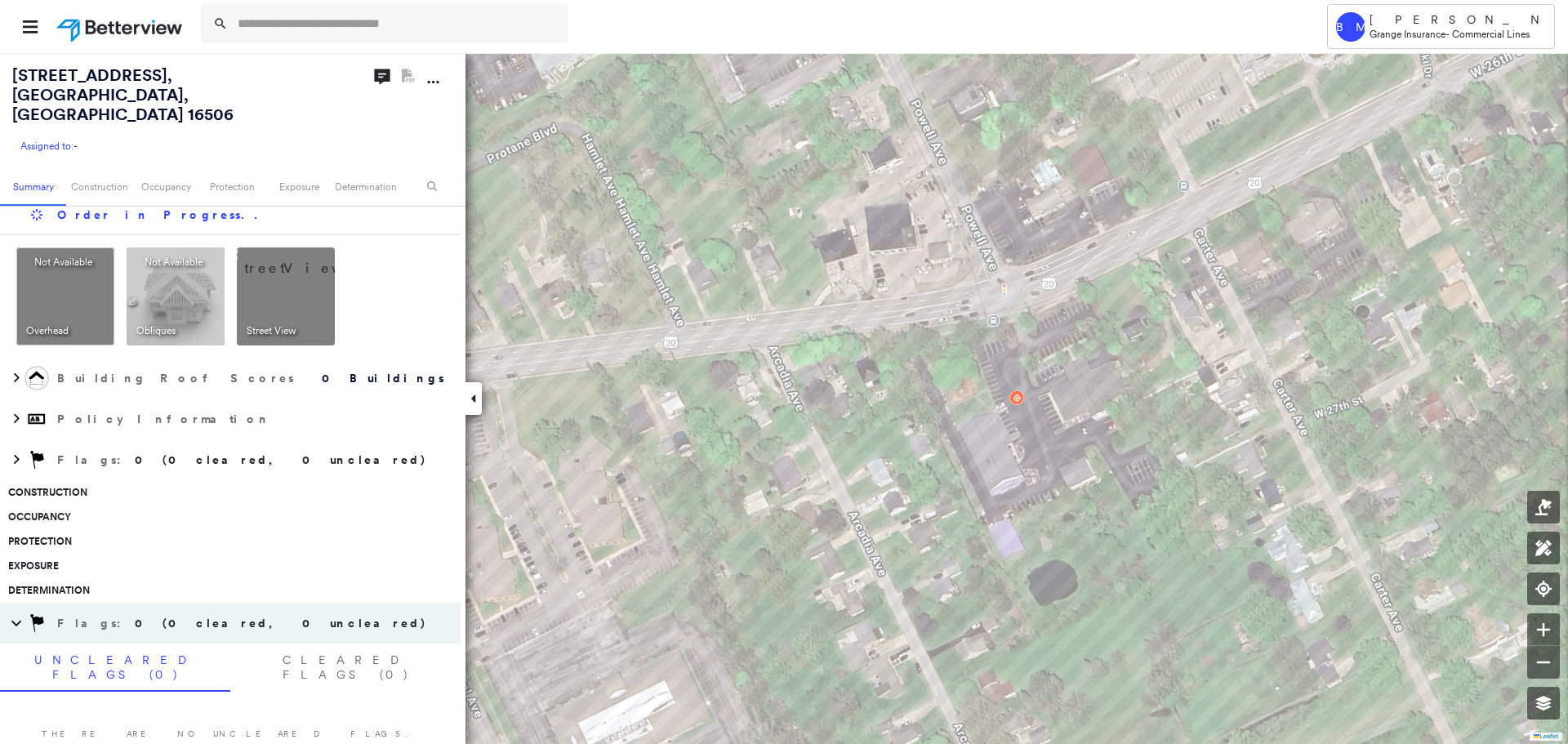 scroll, scrollTop: 0, scrollLeft: 0, axis: both 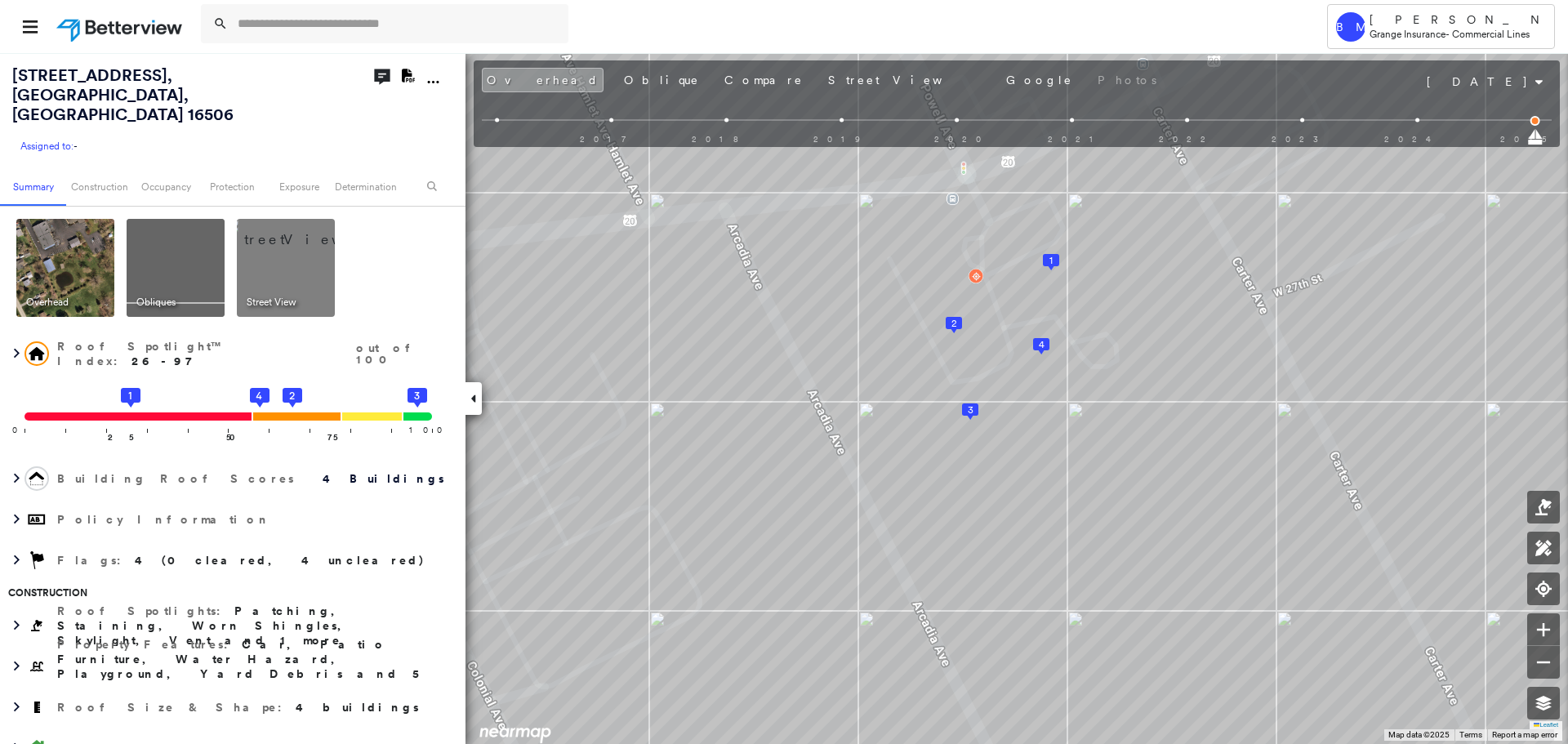 click 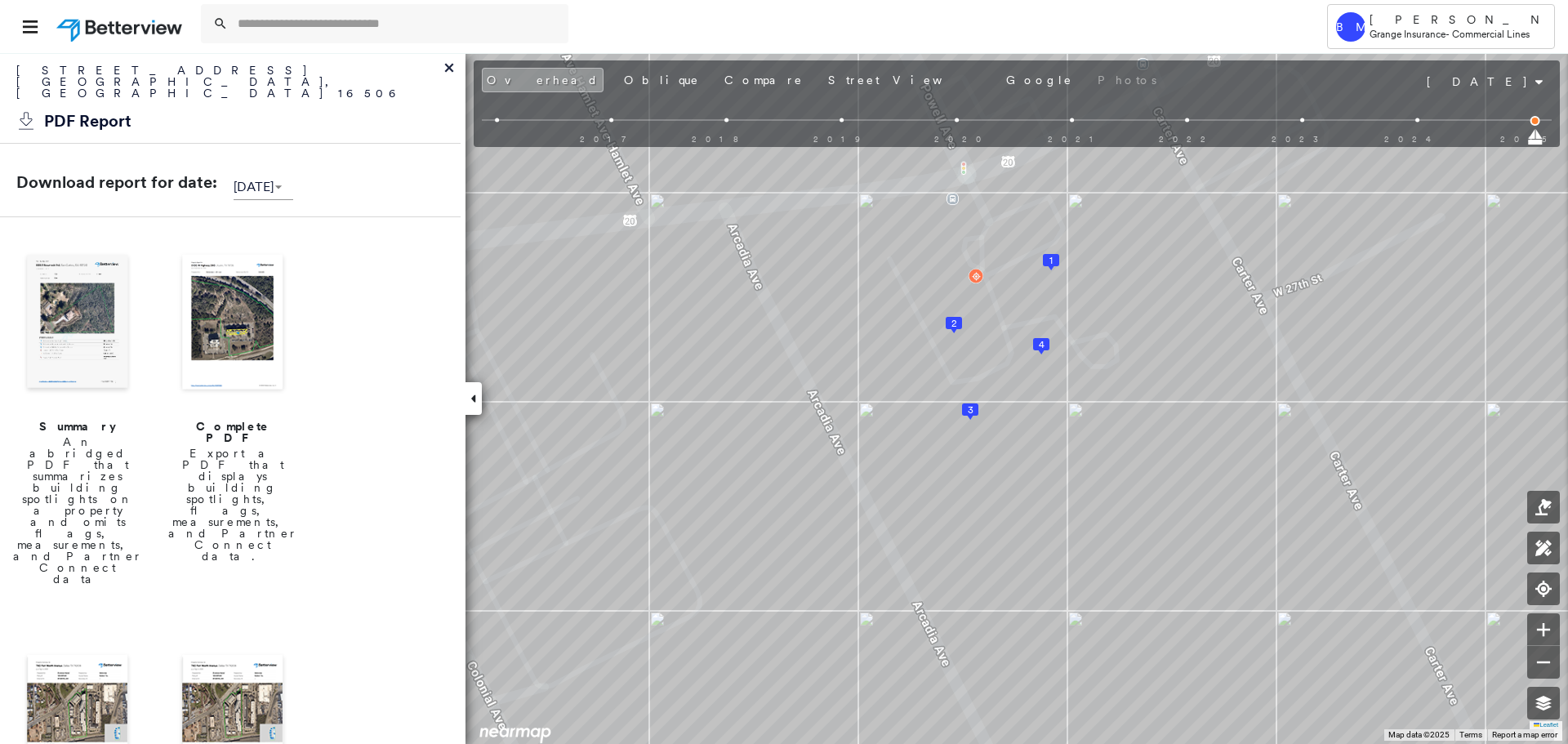 click at bounding box center (78, 323) 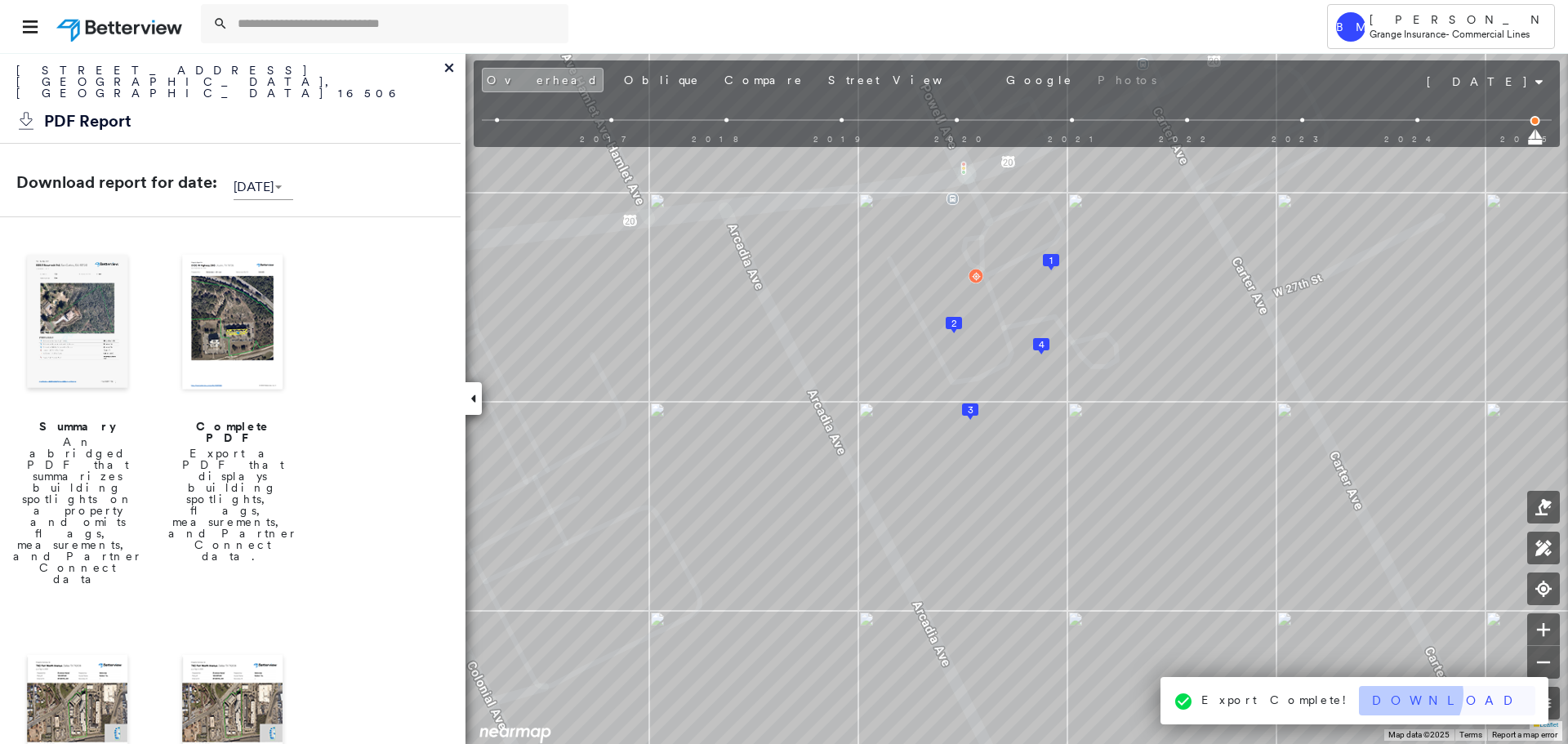 click on "Download" at bounding box center (1447, 701) 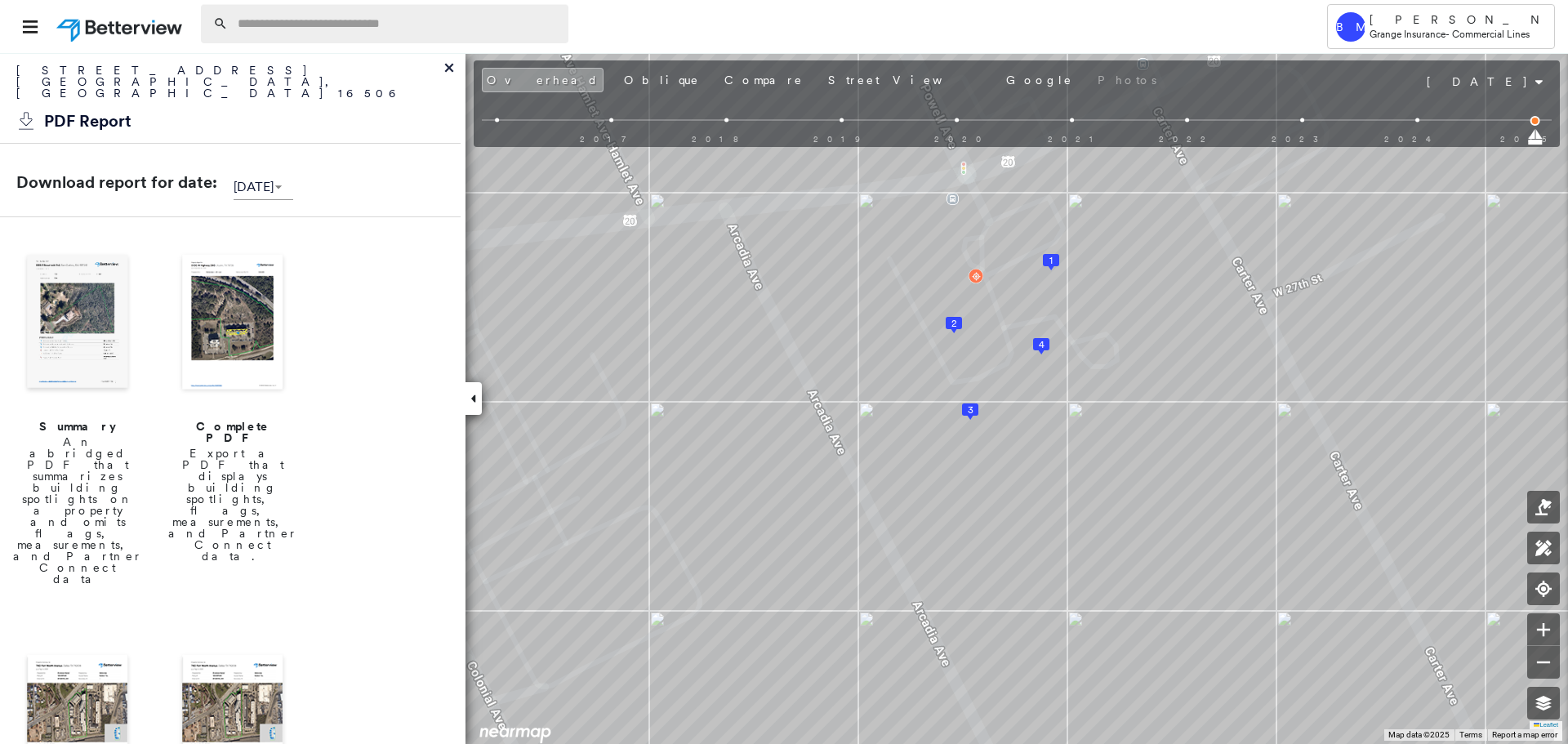 click at bounding box center (398, 24) 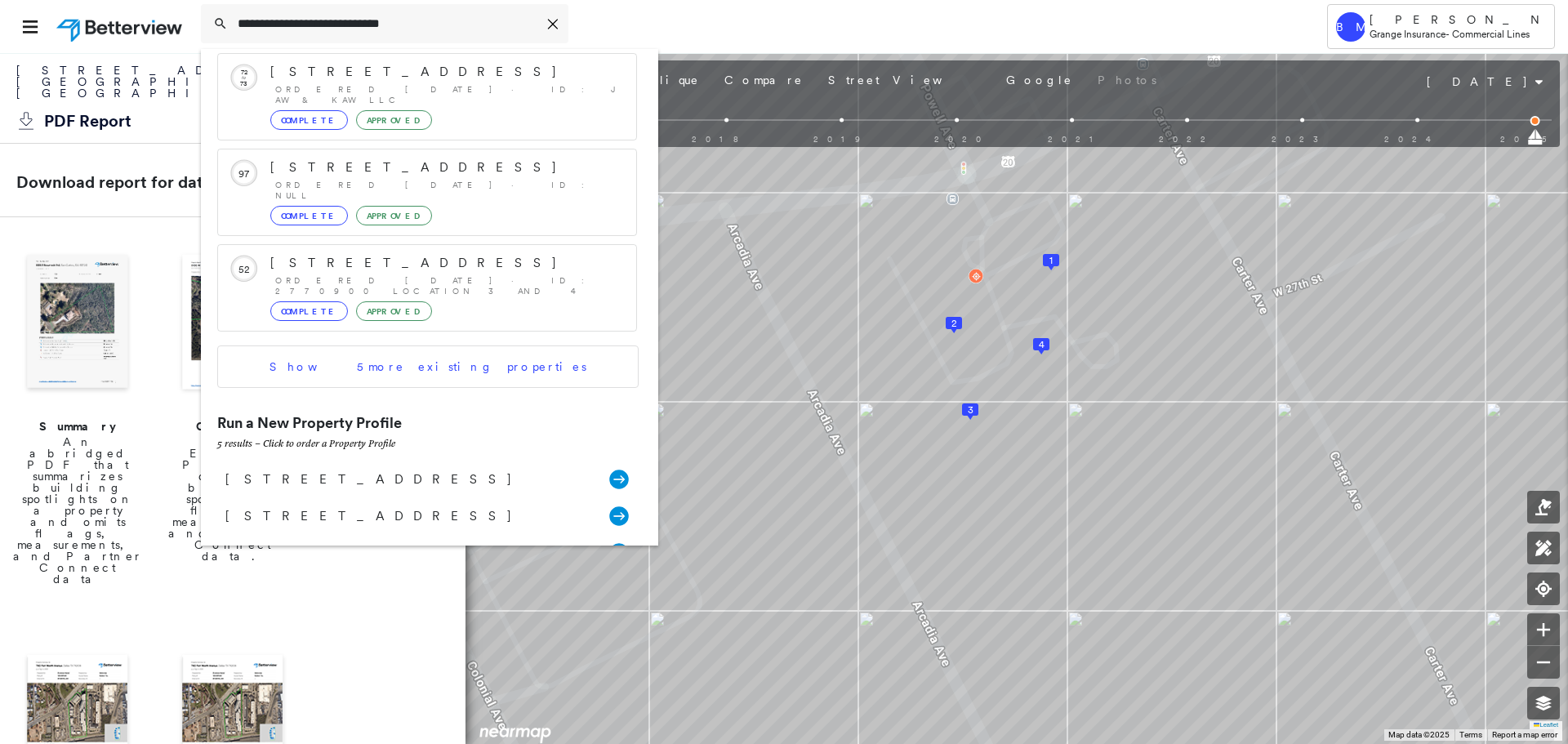 scroll, scrollTop: 321, scrollLeft: 0, axis: vertical 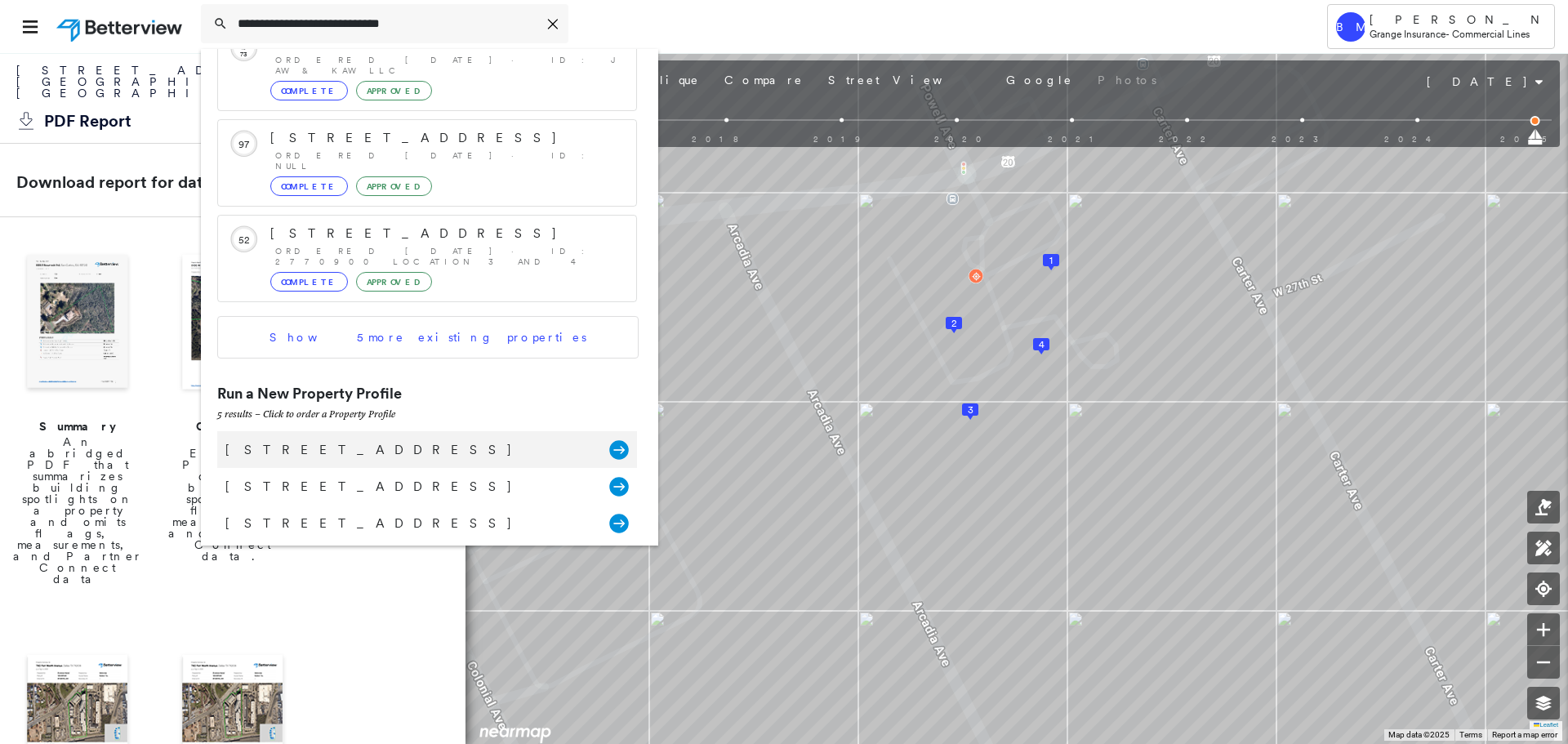 type on "**********" 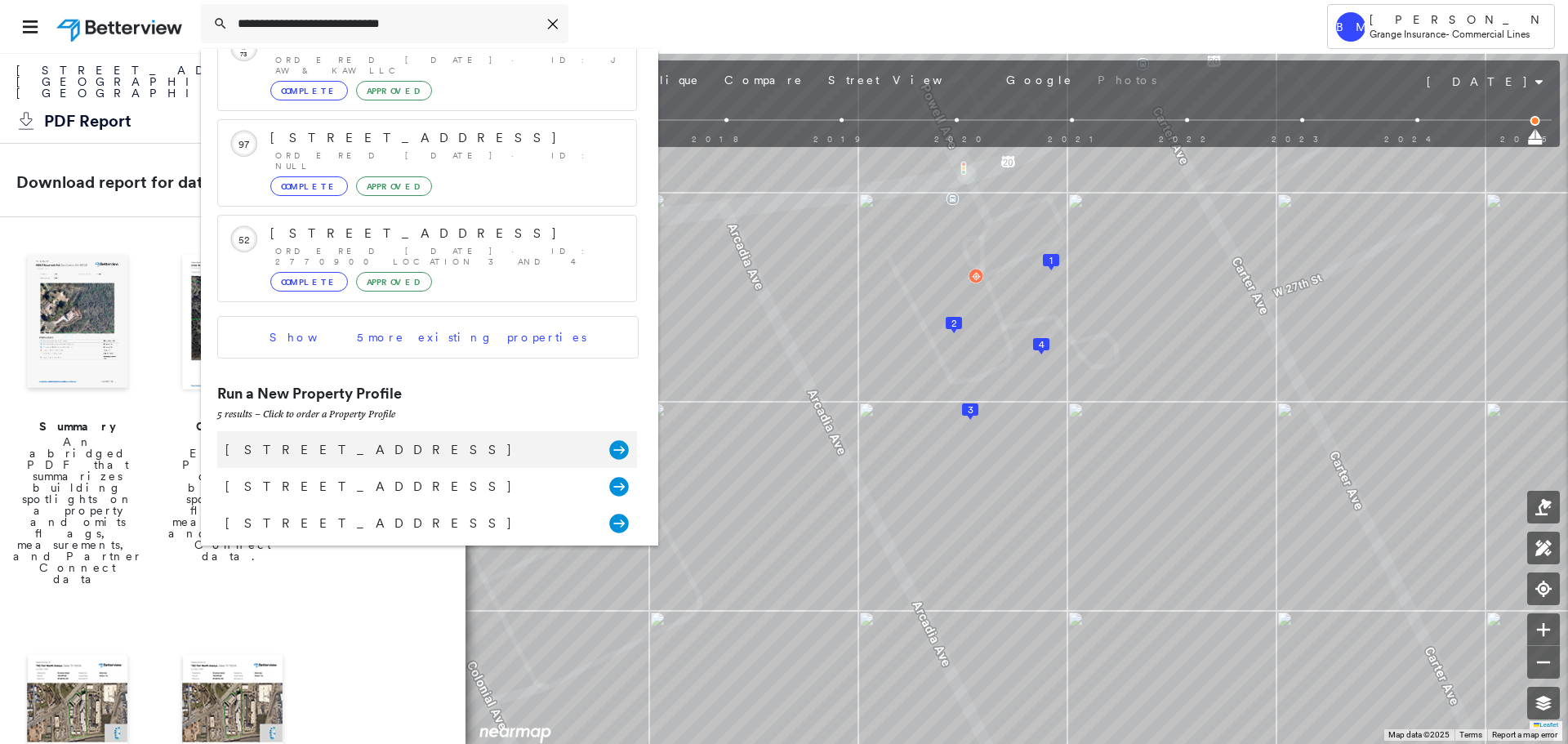 click on "[STREET_ADDRESS]" at bounding box center (409, 450) 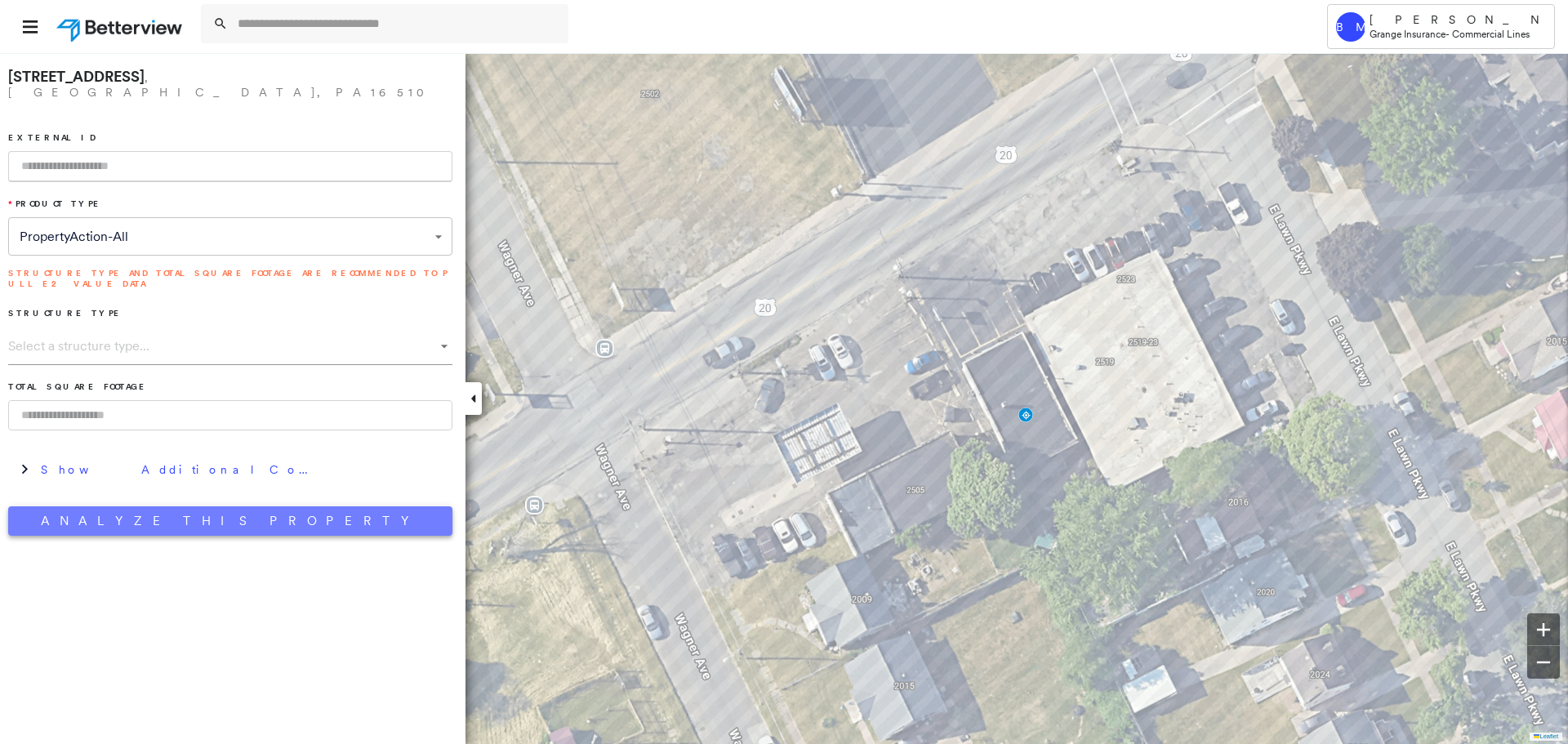 click on "Analyze This Property" at bounding box center [230, 521] 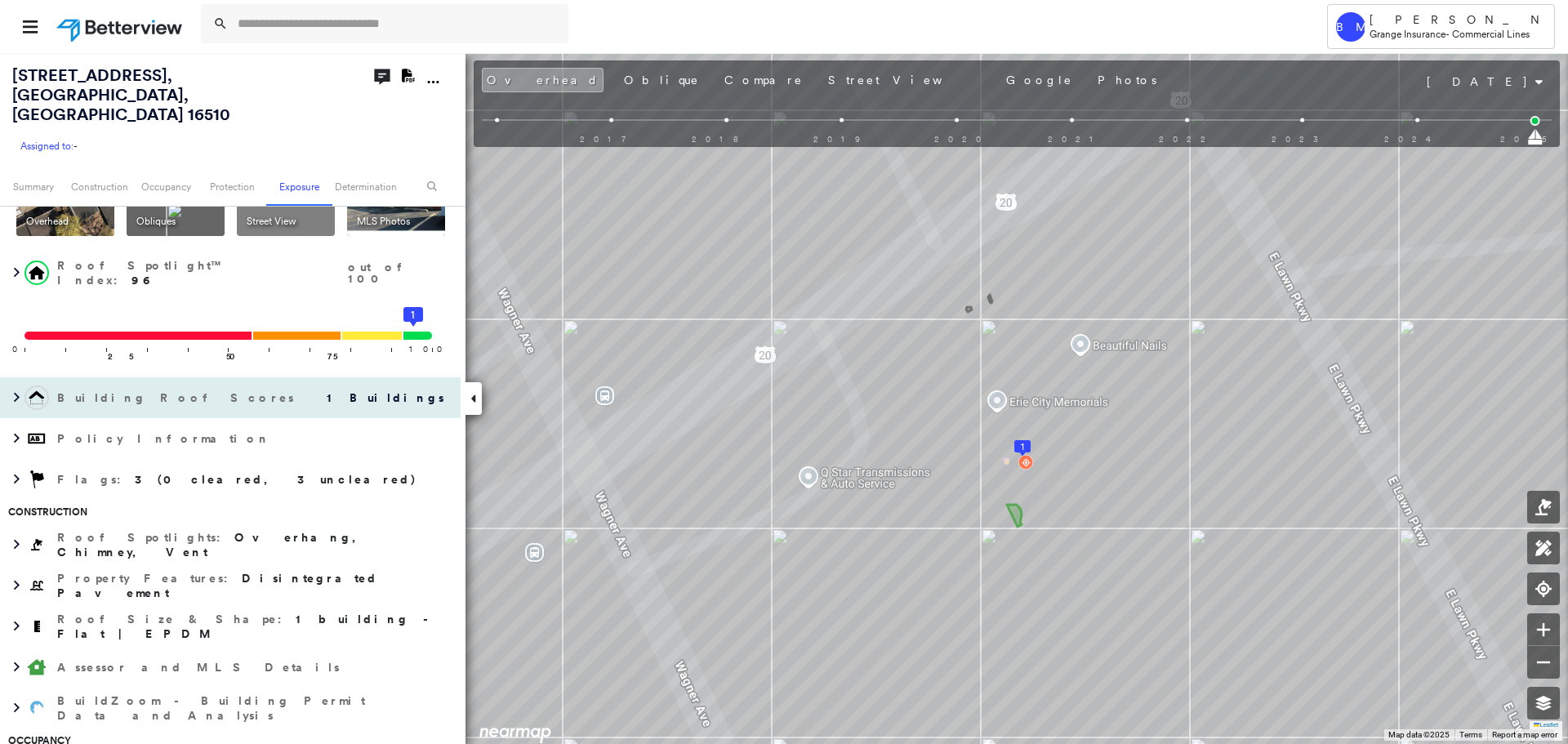scroll, scrollTop: 0, scrollLeft: 0, axis: both 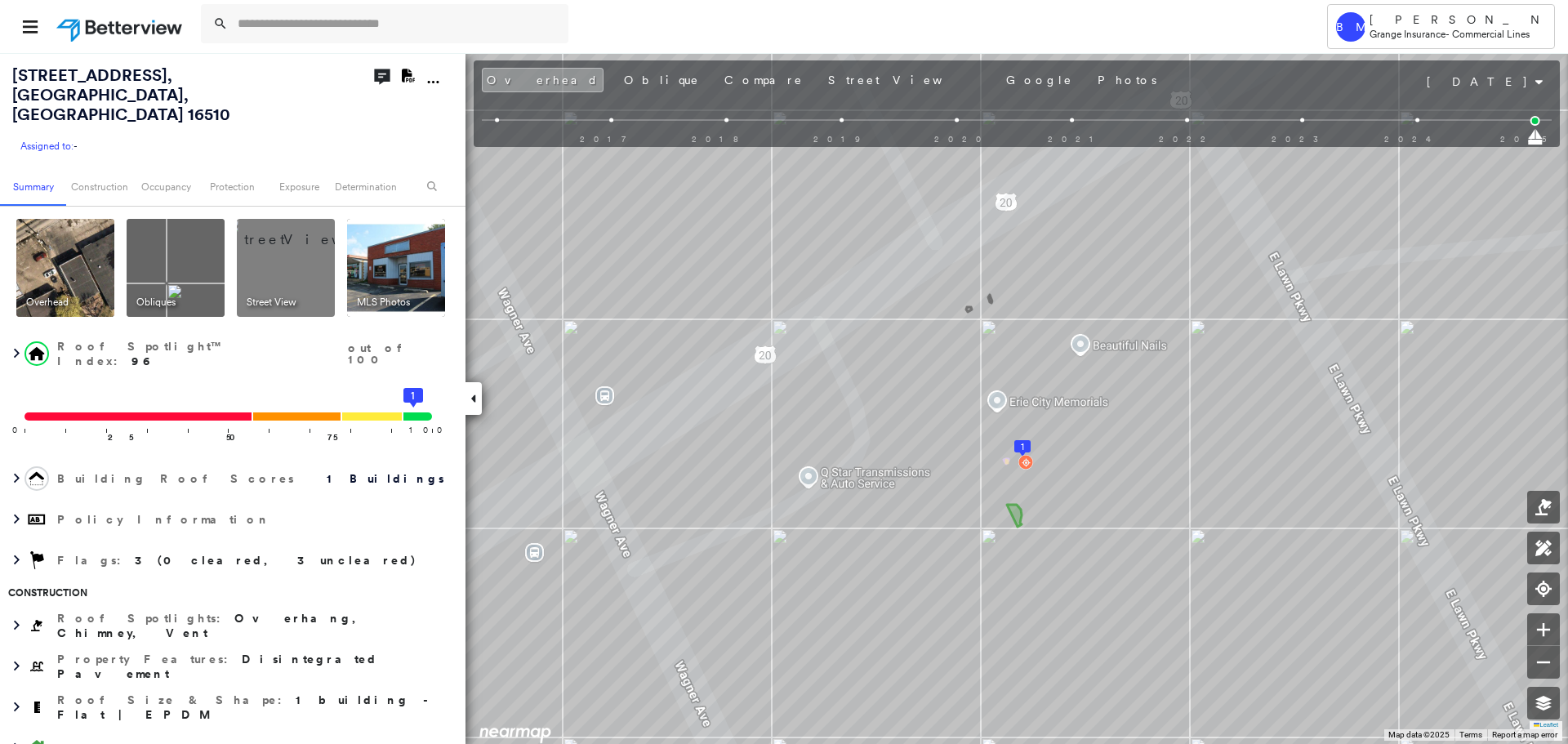 click 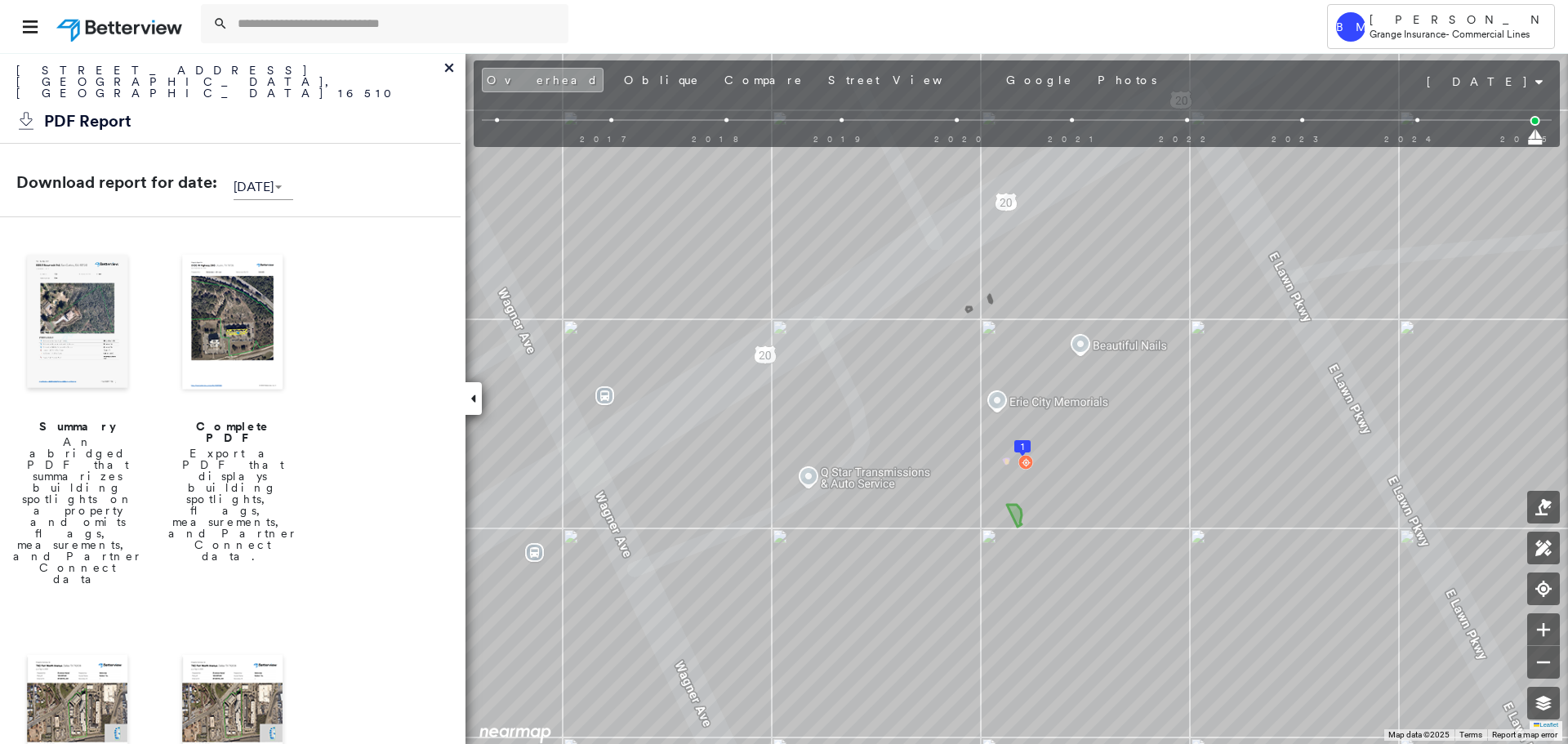 click at bounding box center [78, 323] 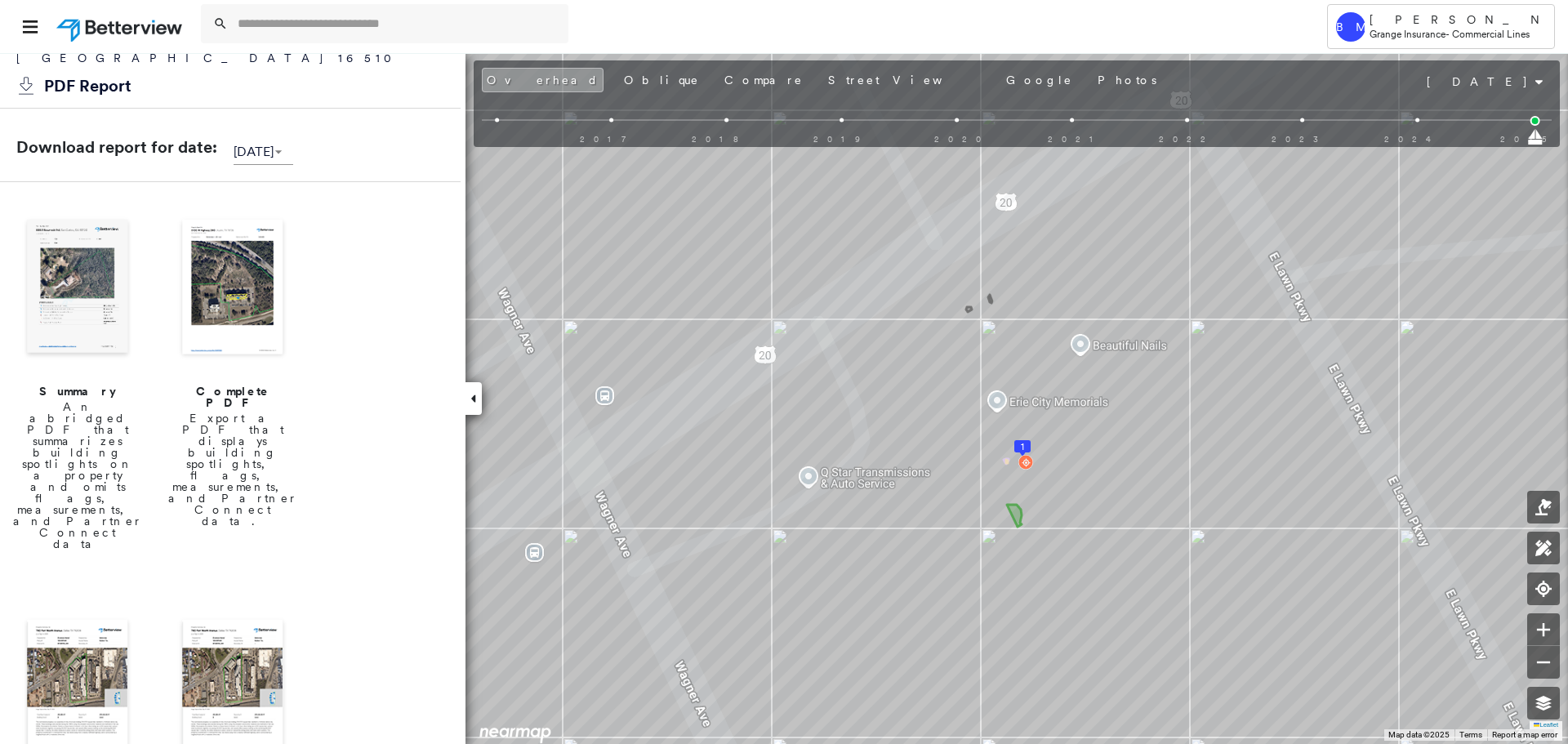 scroll, scrollTop: 84, scrollLeft: 0, axis: vertical 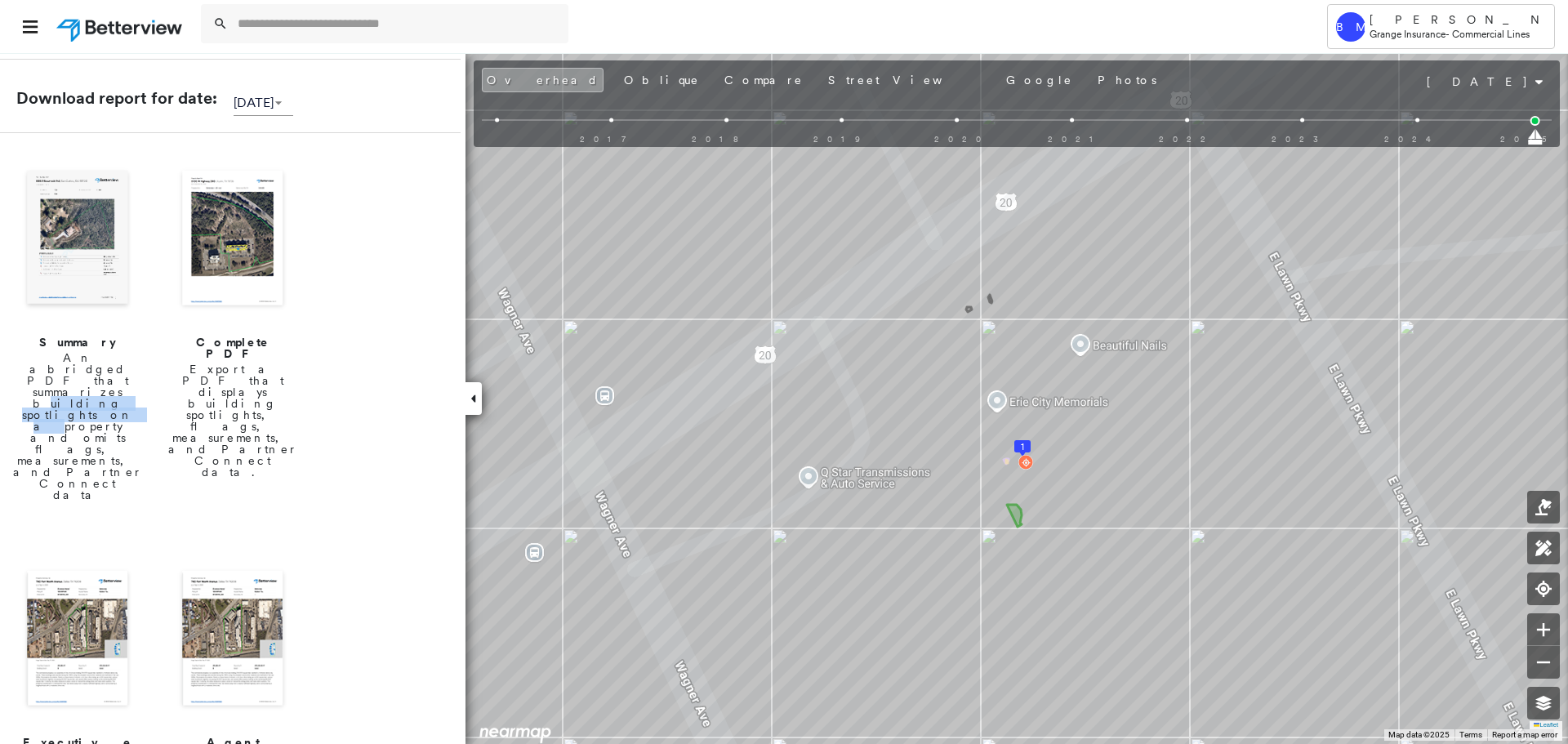 click on "An abridged PDF that summarizes building spotlights on a property and omits flags, measurements, and Partner Connect data" at bounding box center [78, 426] 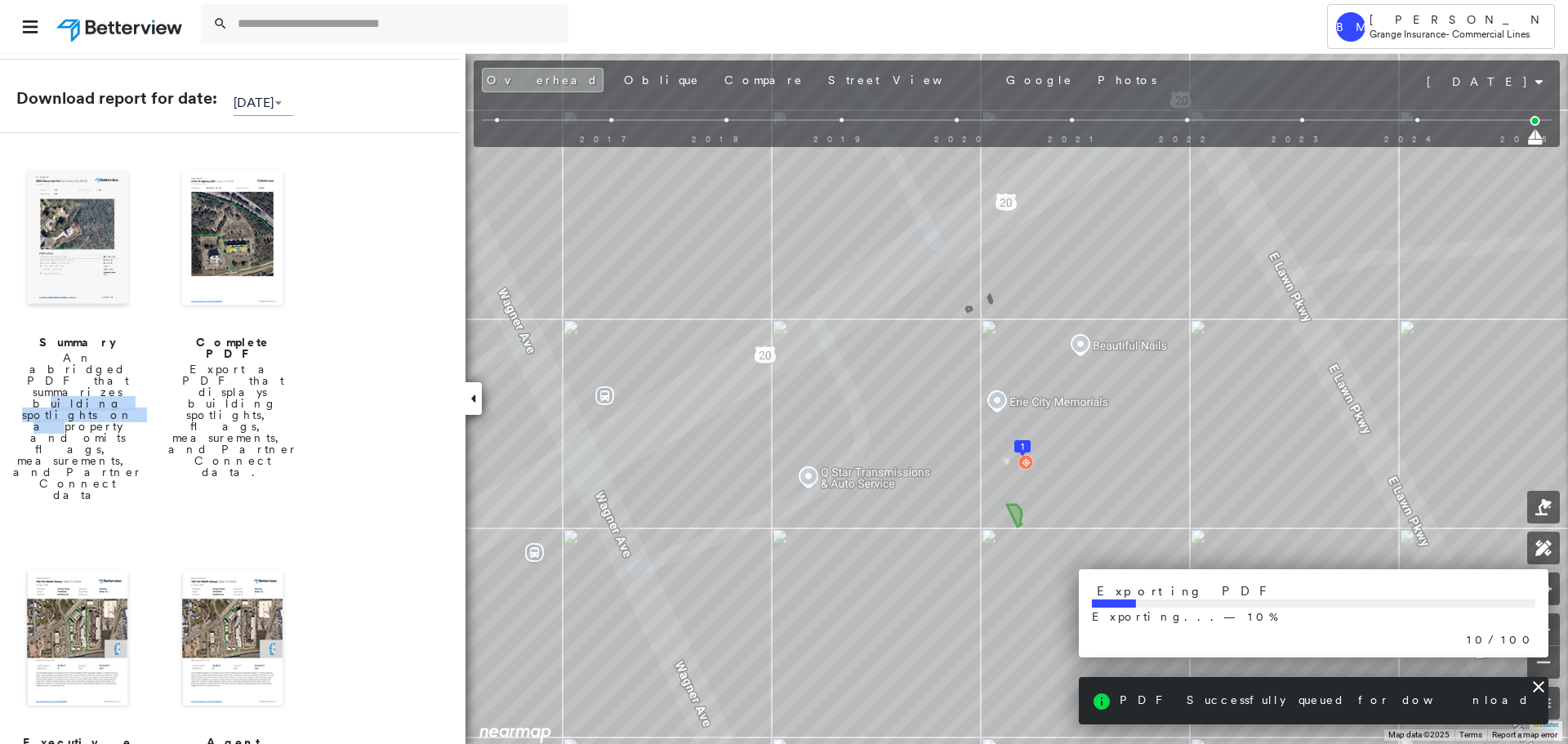 click at bounding box center [78, 239] 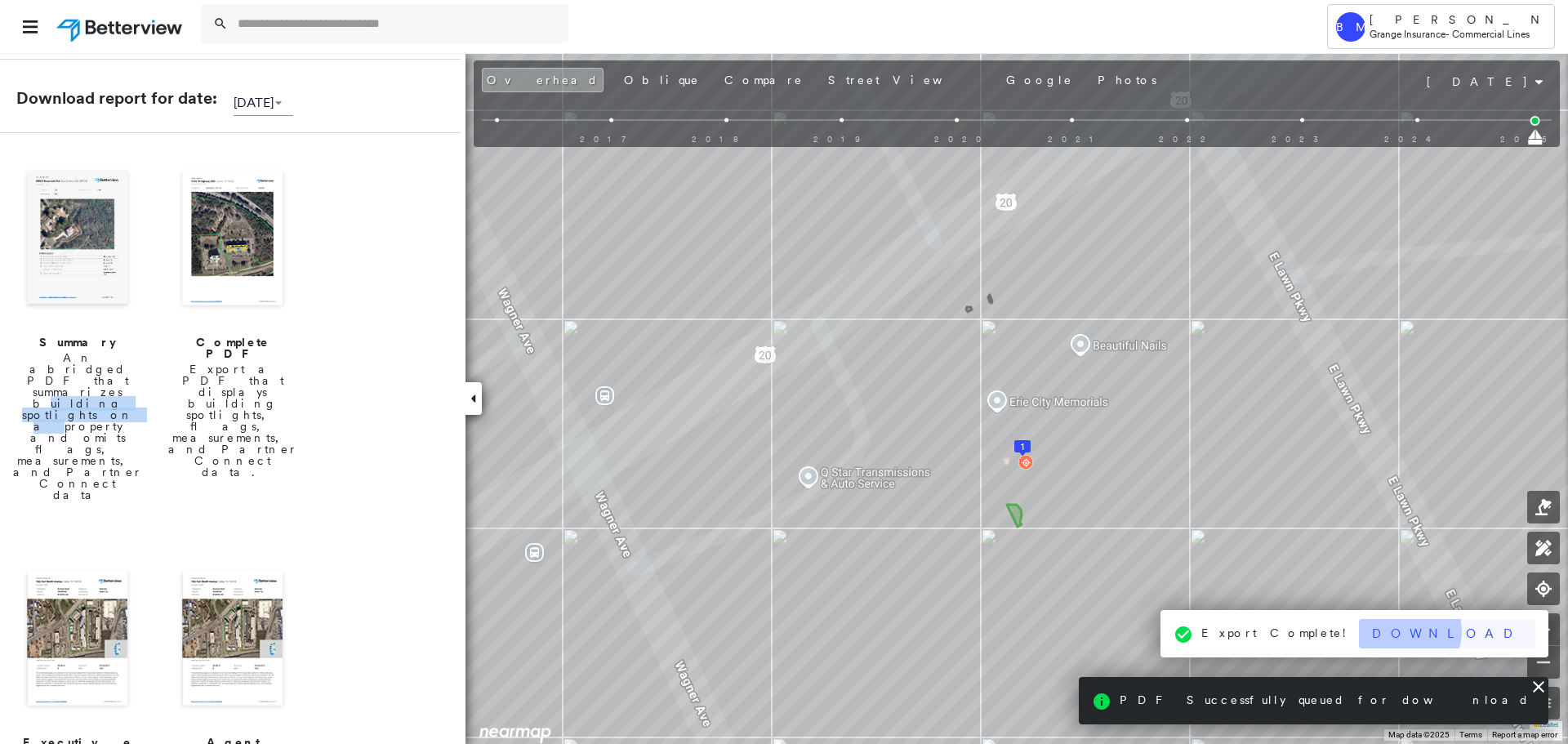 click on "BM [PERSON_NAME] Grange Insurance  -   Commercial Lines [STREET_ADDRESS] Assigned to:  - Assigned to:  - Assigned to:  - Open Comments Download PDF Report Summary Construction Occupancy Protection Exposure Determination Overhead Obliques Street View MLS Photos Roof Spotlight™ Index :  96 out of 100 0 100 25 50 75 1 Building Roof Scores 1 Buildings Policy Information Flags :  3 (0 cleared, 3 uncleared) Construction Roof Spotlights :  Overhang, Chimney, Vent Property Features :  Disintegrated Pavement Roof Size & Shape :  1 building  - Flat | EPDM Assessor and MLS Details BuildZoom - Building Permit Data and Analysis Occupancy Ownership Place Detail Protection Protection Exposure FEMA Risk Index Crime Regional Hazard: 3   out of  5 Additional Perils Guidewire HazardHub C.O.P.E Summary HazardHub Risks & Enhanced Property FEMA Risk Index HazardHub Risks with Extra Fields HazardHub Risks 2 Determination Flags :  3 (0 cleared, 3 uncleared) Uncleared Flags (3) Cleared Flags  (0) Convective Storm" at bounding box center [784, 372] 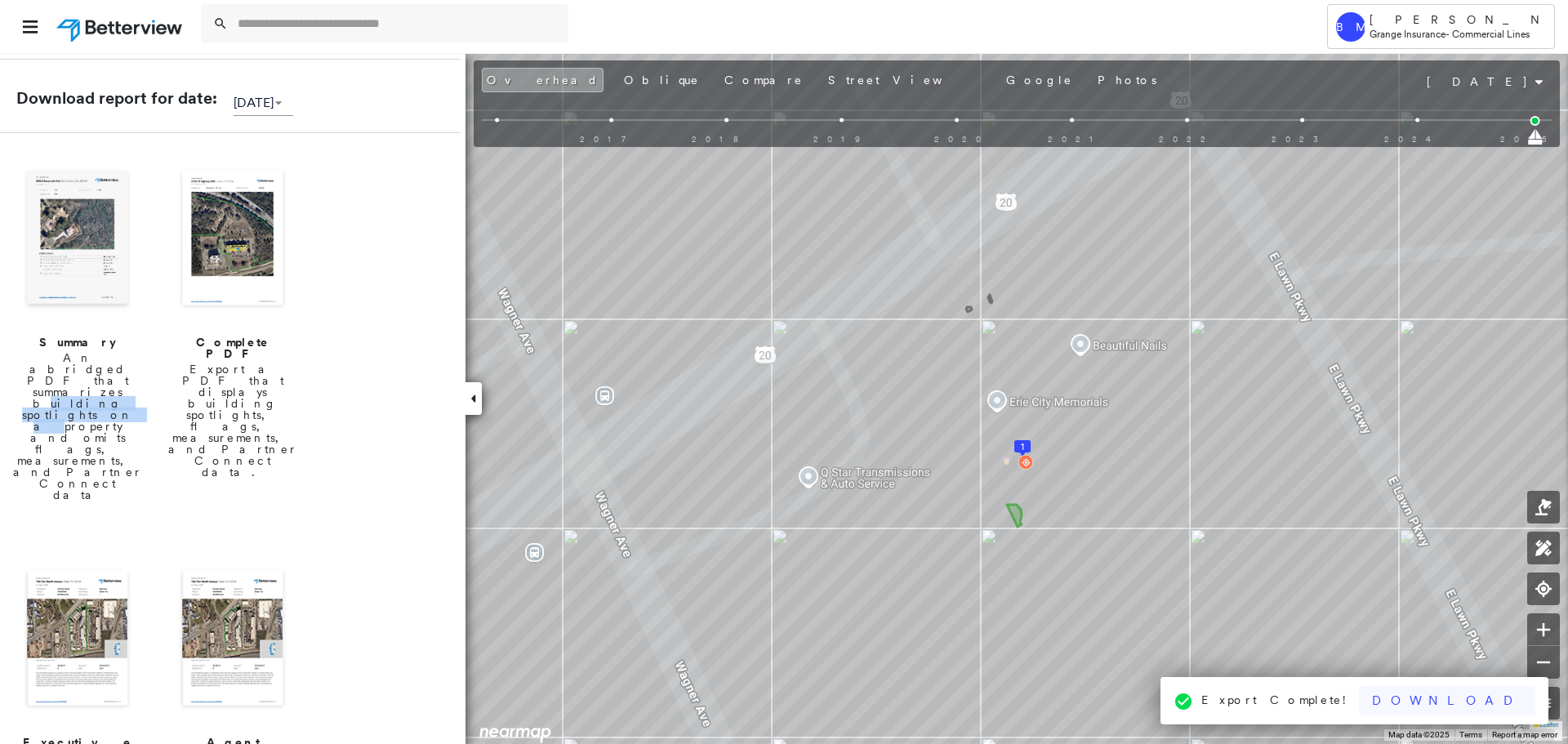 click on "Download" at bounding box center (1447, 701) 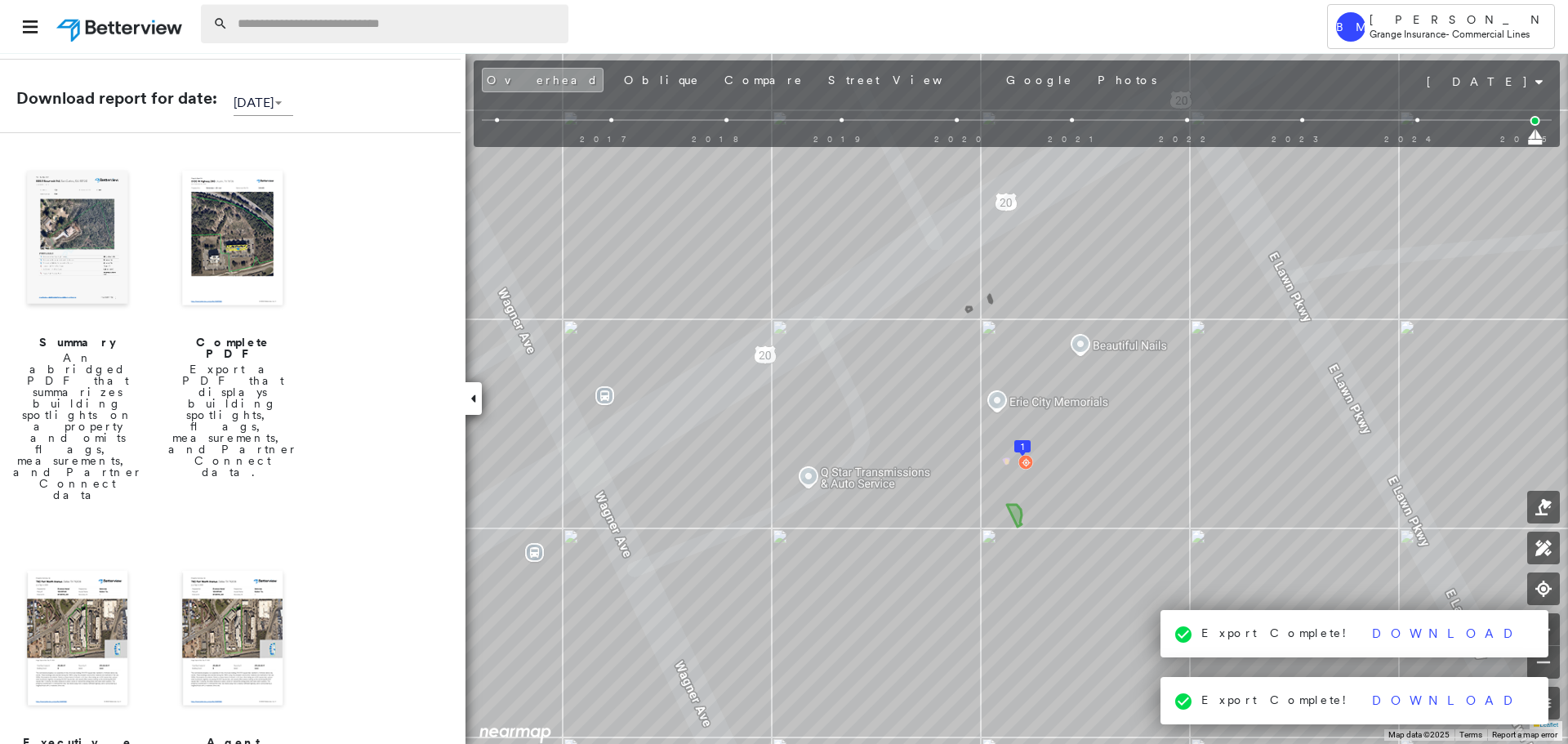 click at bounding box center (398, 24) 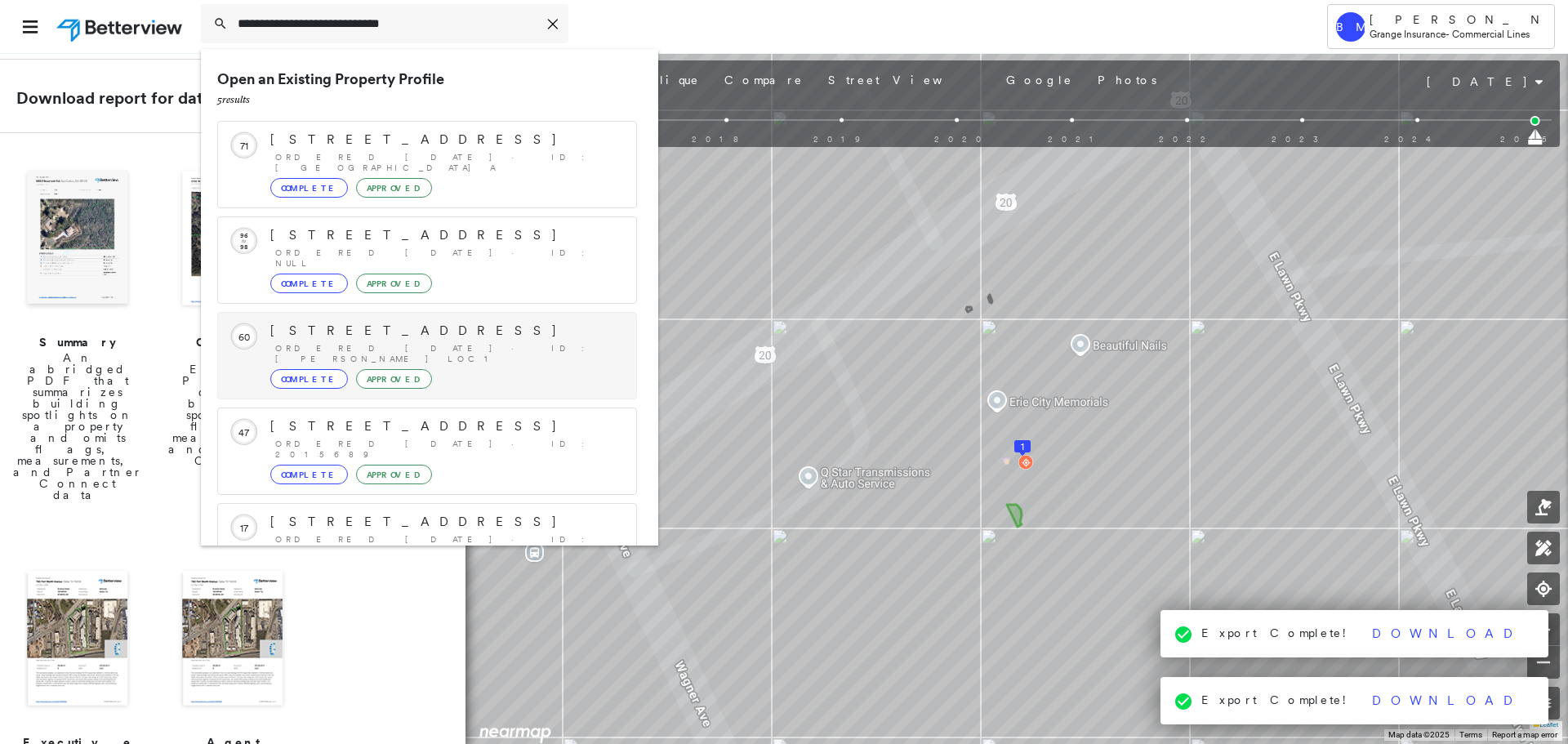 scroll, scrollTop: 131, scrollLeft: 0, axis: vertical 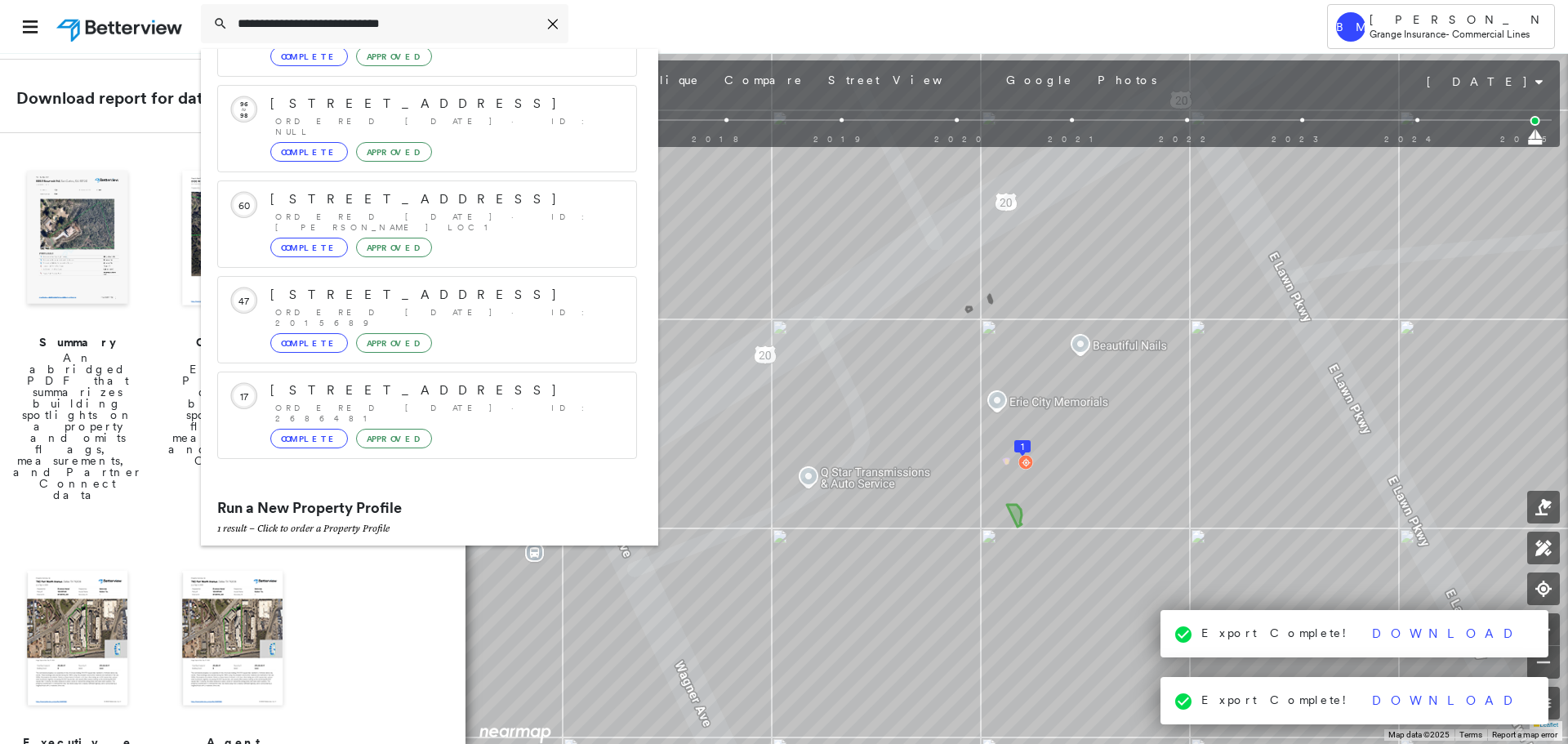type on "**********" 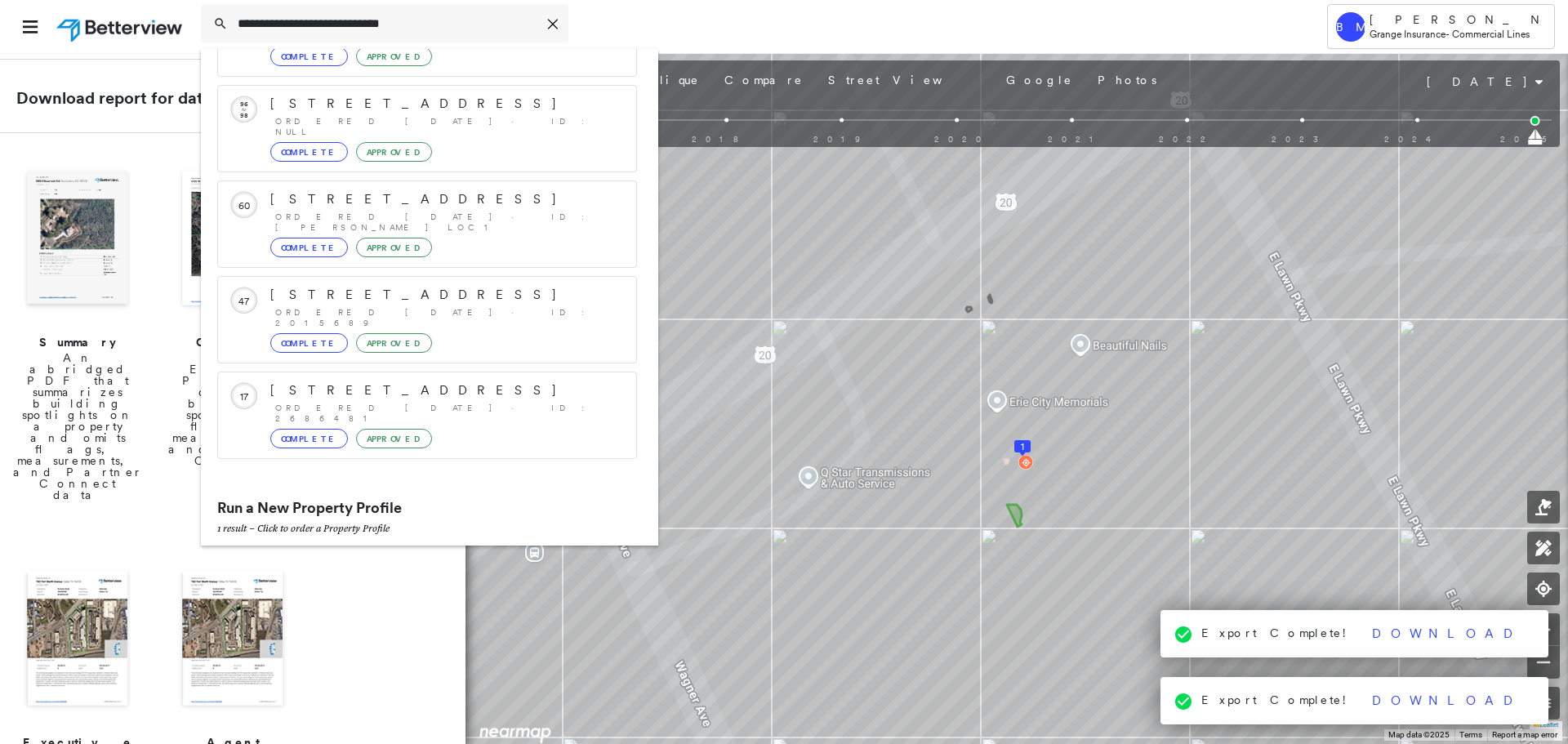 click on "[STREET_ADDRESS][PERSON_NAME]" at bounding box center [409, 564] 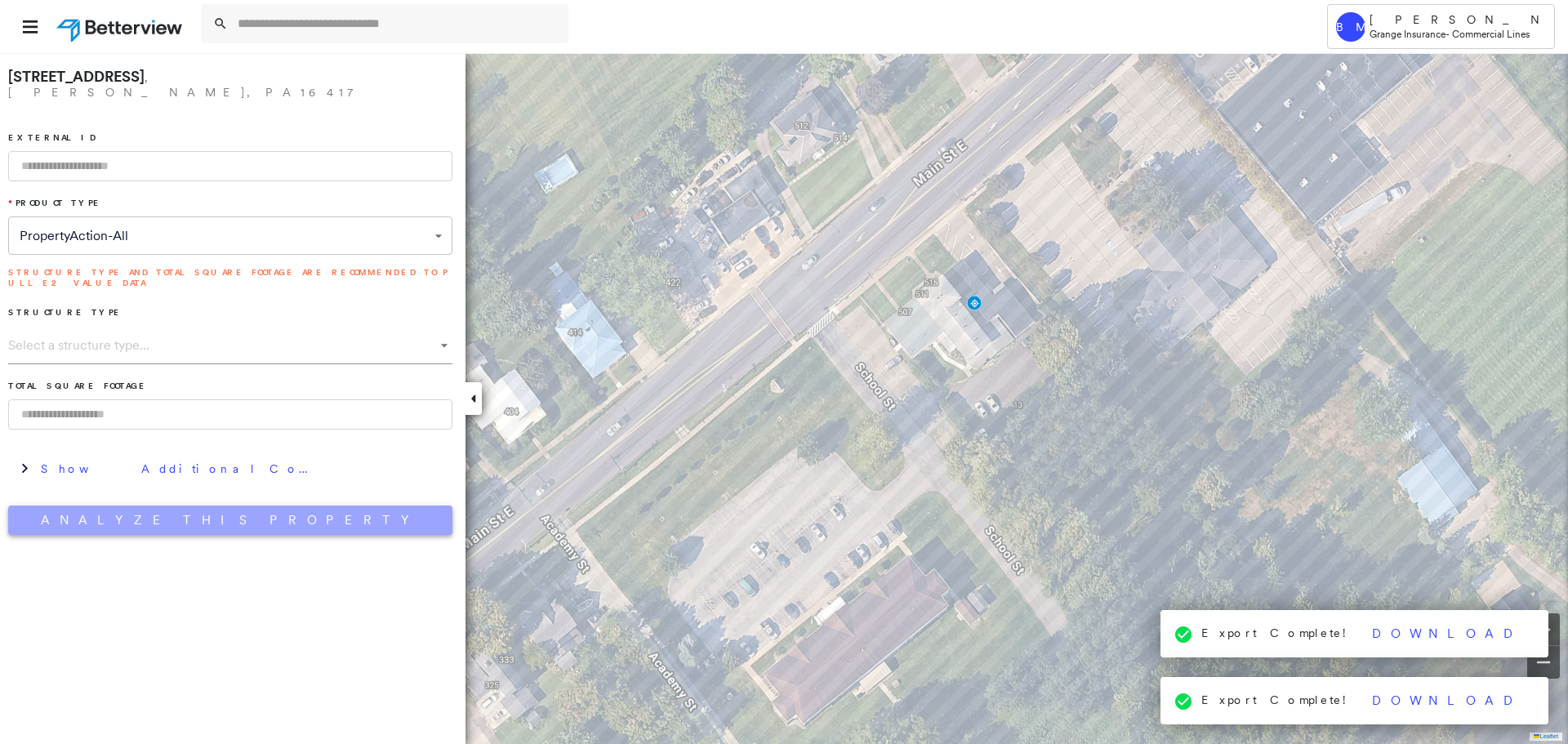 click on "Analyze This Property" at bounding box center [230, 520] 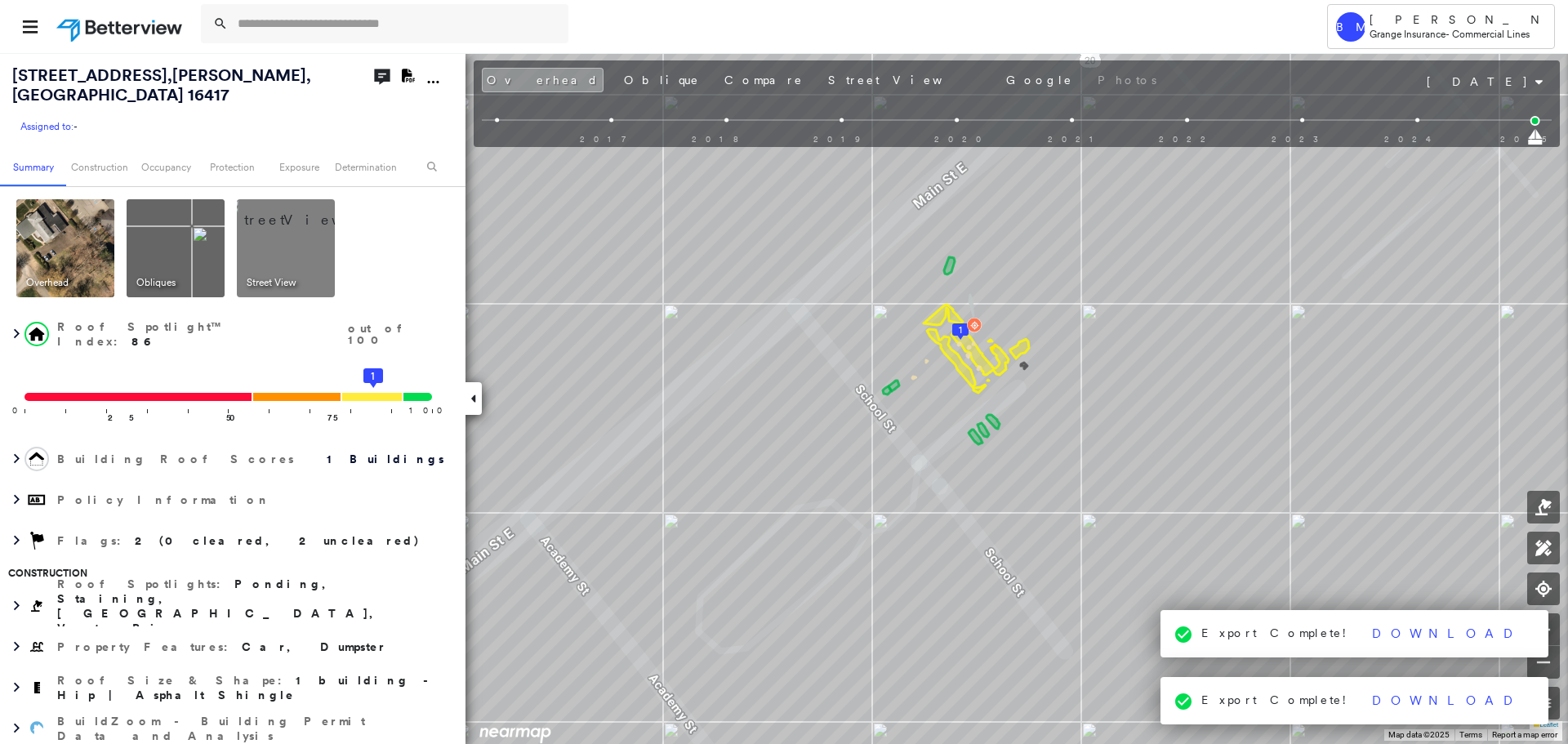 click 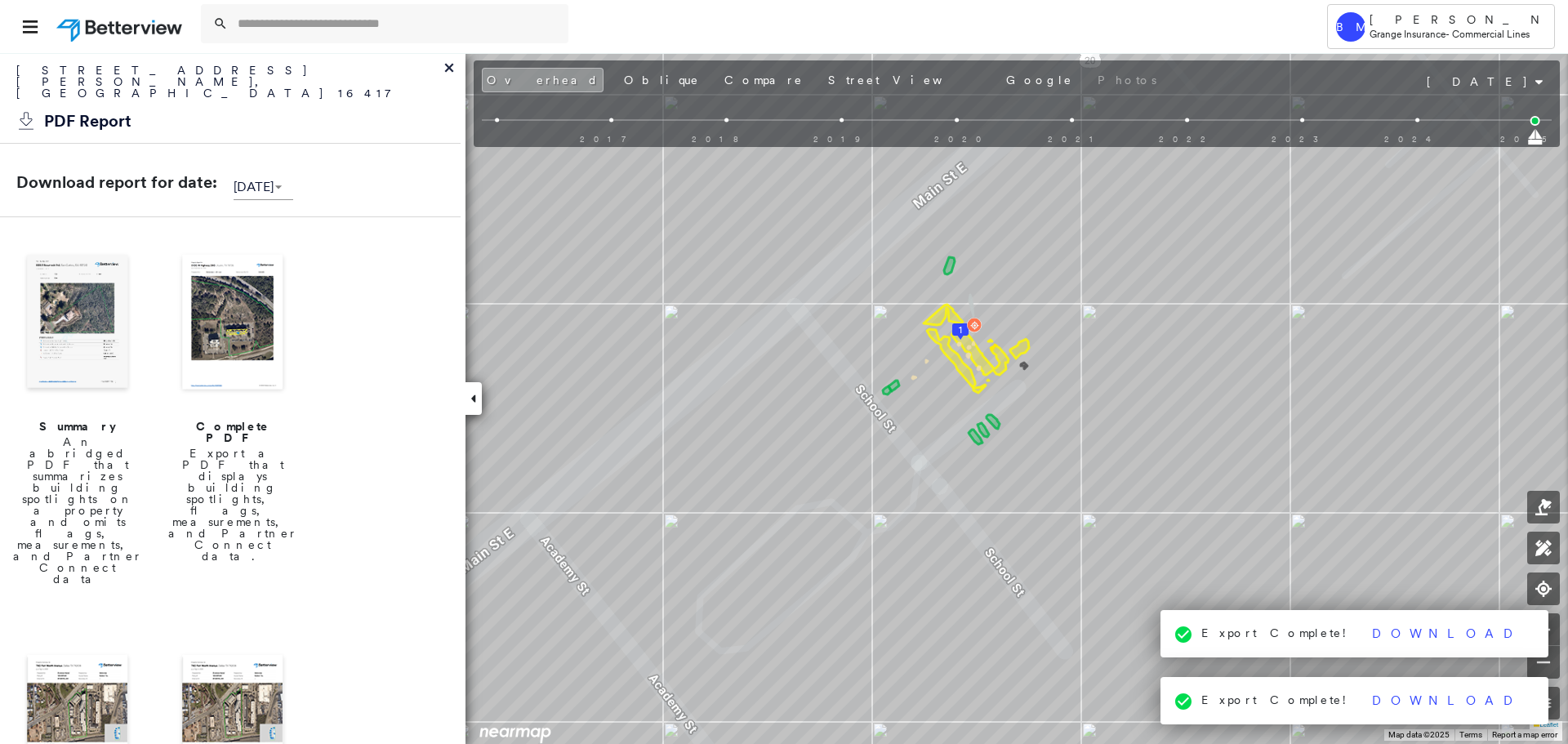 click on "An abridged PDF that summarizes building spotlights on a property and omits flags, measurements, and Partner Connect data" at bounding box center (78, 510) 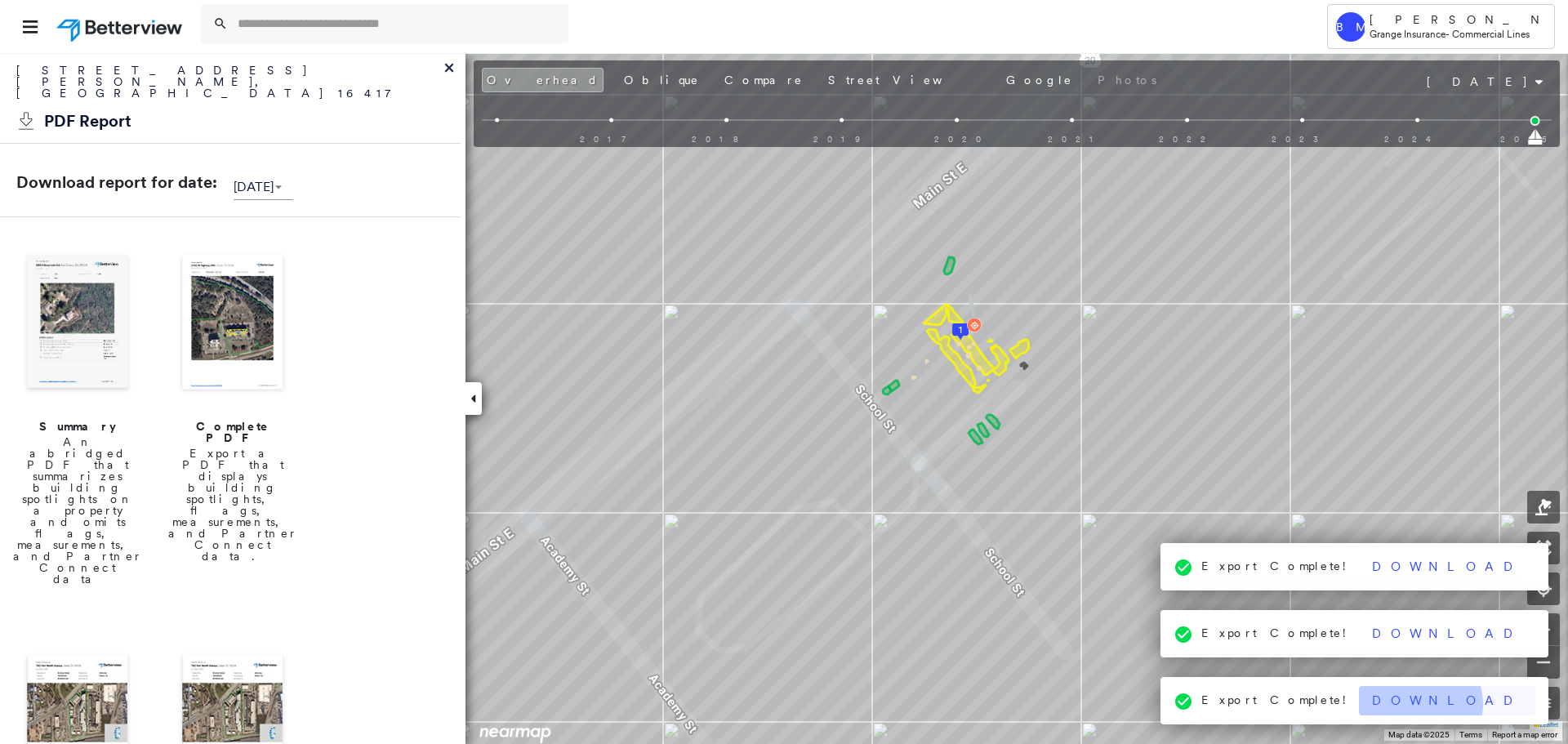 click on "Download" at bounding box center [1447, 701] 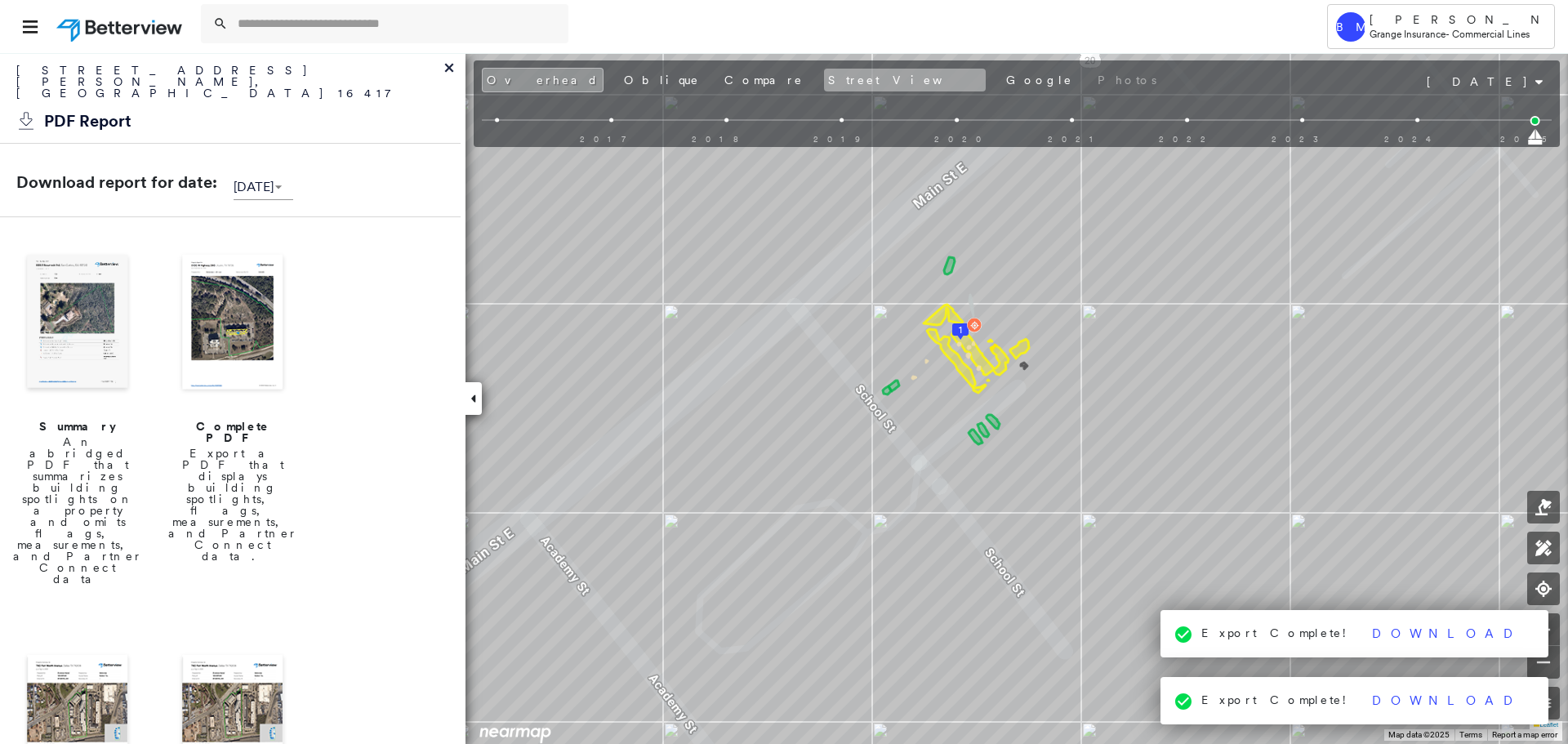 click on "Street View" at bounding box center (905, 80) 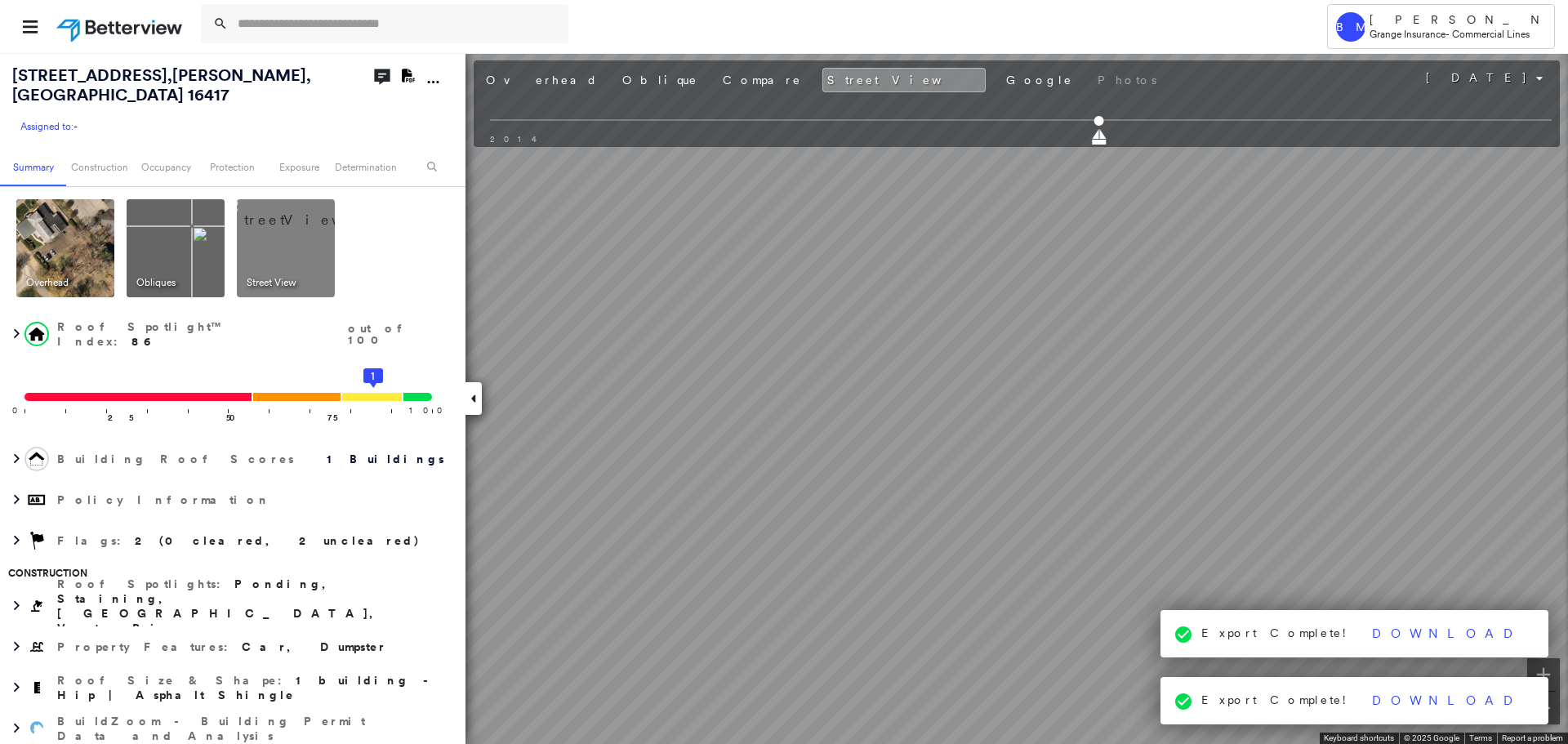 click on "Tower BM [PERSON_NAME] Grange Insurance  -   Commercial Lines [STREET_ADDRESS][PERSON_NAME] Assigned to:  - Assigned to:  - Assigned to:  - Open Comments Download PDF Report Summary Construction Occupancy Protection Exposure Determination Overhead Obliques Street View Roof Spotlight™ Index :  86 out of 100 0 100 25 50 75 1 Building Roof Scores 1 Buildings Policy Information Flags :  2 (0 cleared, 2 uncleared) Construction Roof Spotlights :  Ponding, Staining, Chimney, Vent, Pipe Property Features :  Car, Dumpster Roof Size & Shape :  1 building  - Hip | Asphalt Shingle BuildZoom - Building Permit Data and Analysis Occupancy Place Detail Protection Protection Exposure FEMA Risk Index Crime Regional Hazard: 3   out of  5 Additional Perils Guidewire HazardHub C.O.P.E Summary HazardHub Risks & Enhanced Property FEMA Risk Index HazardHub Risks with Extra Fields HazardHub Risks 2 Determination Flags :  2 (0 cleared, 2 uncleared) Uncleared Flags (2) Cleared Flags  (0) Convective Storm Flagged [DATE] Clear" at bounding box center [784, 372] 